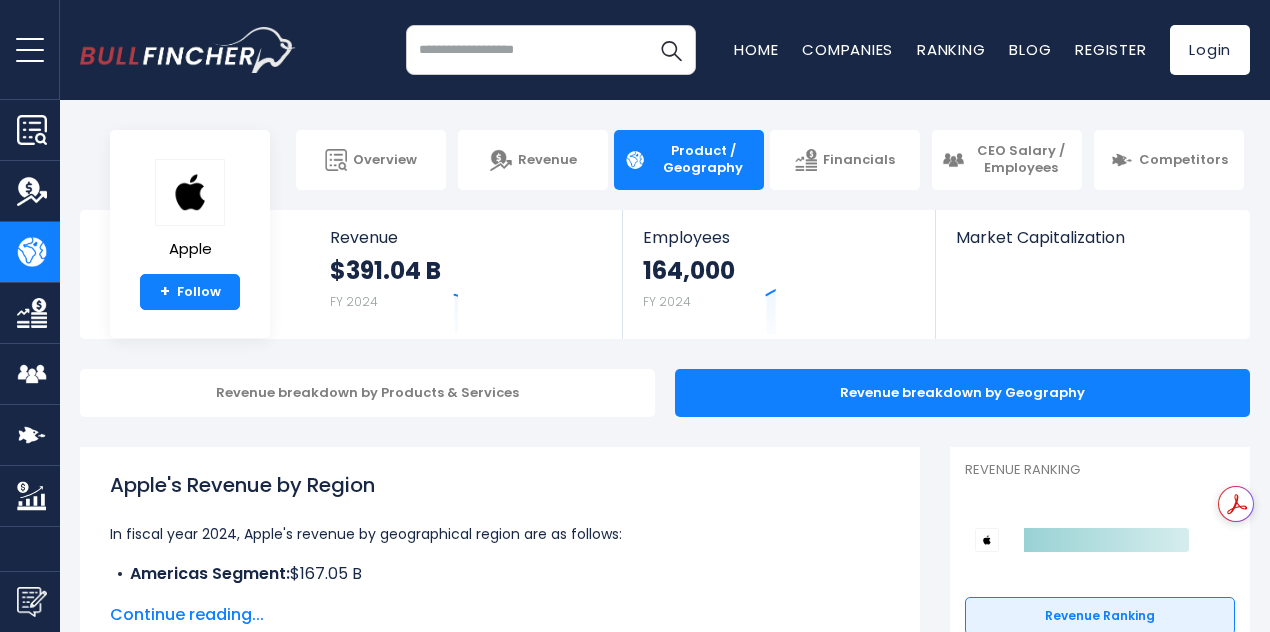 scroll, scrollTop: 0, scrollLeft: 0, axis: both 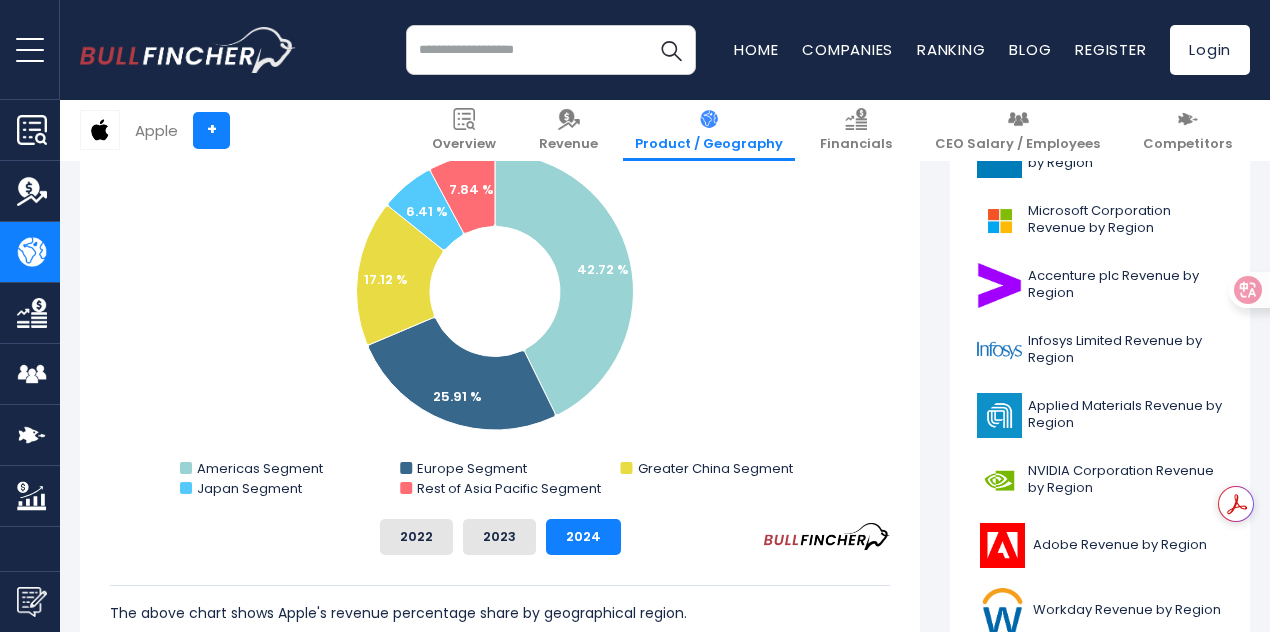 click at bounding box center (551, 50) 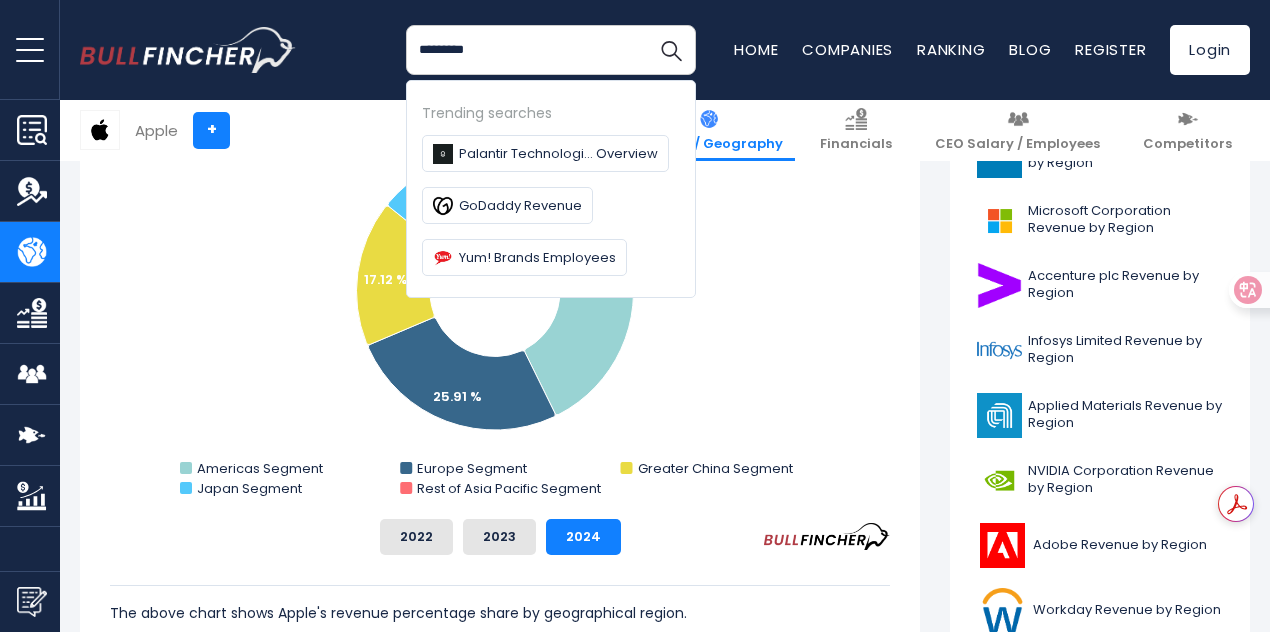 type on "*********" 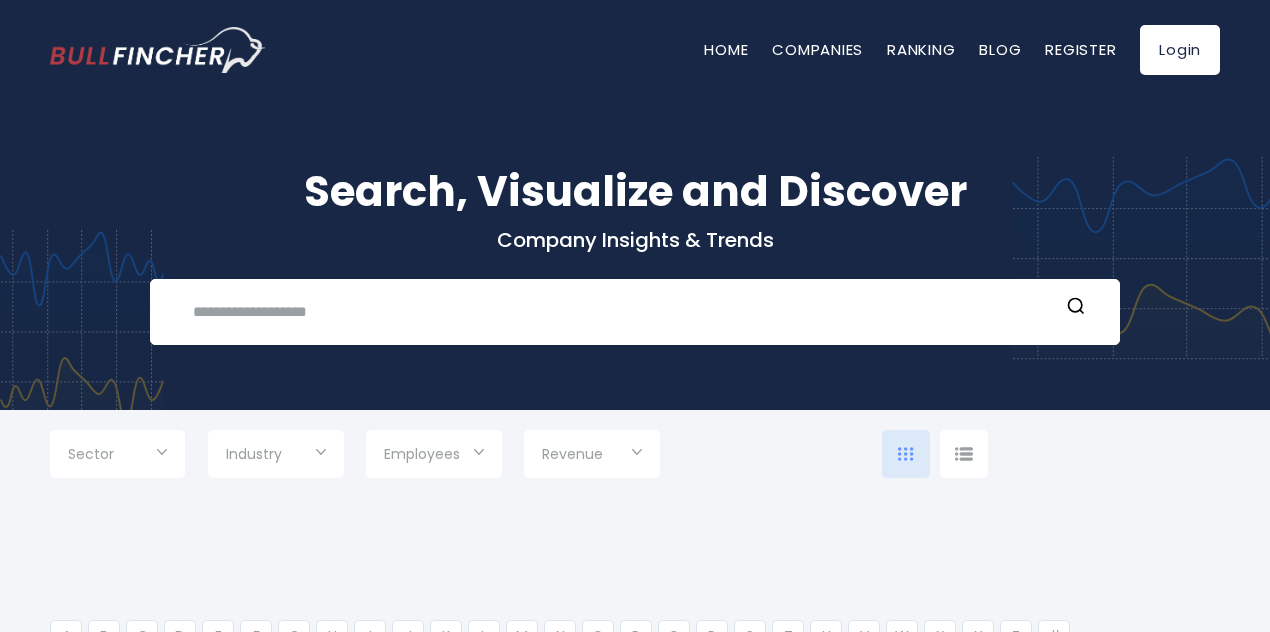scroll, scrollTop: 0, scrollLeft: 0, axis: both 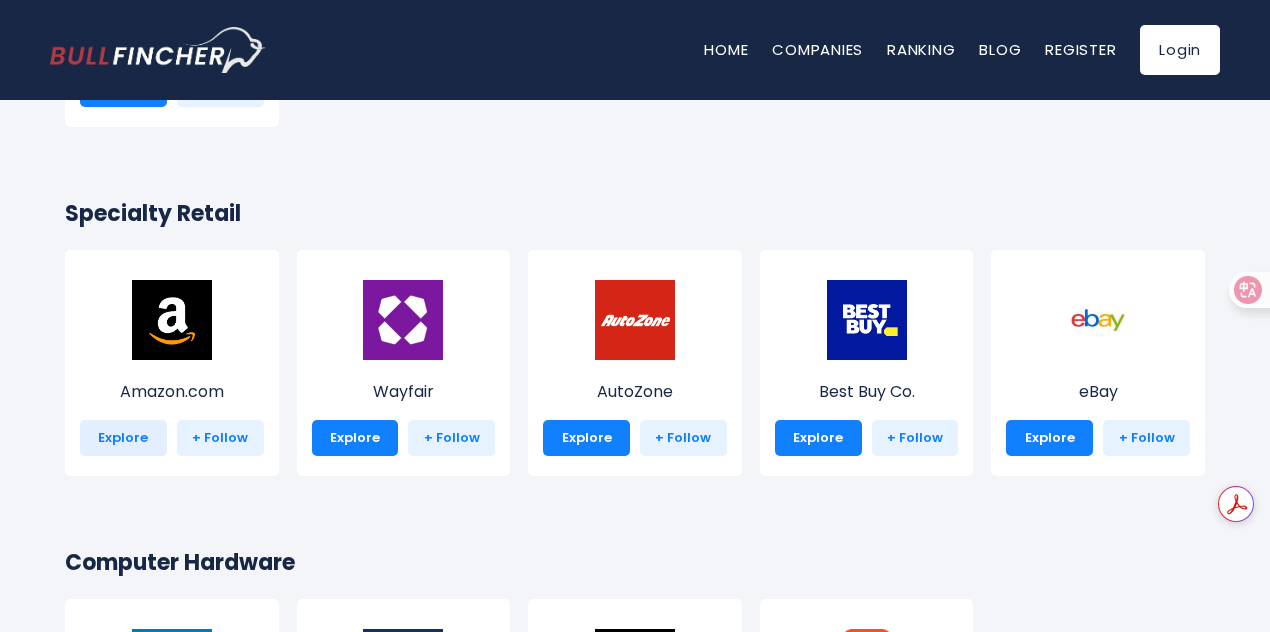 click on "Explore" at bounding box center [123, 438] 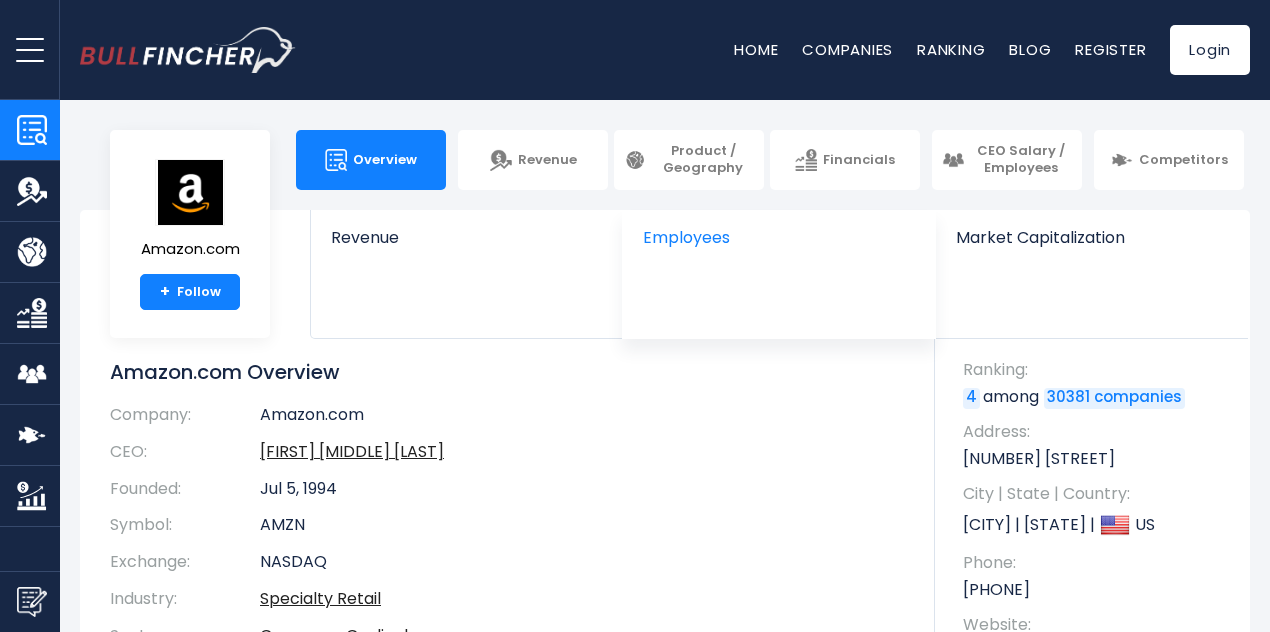 scroll, scrollTop: 0, scrollLeft: 0, axis: both 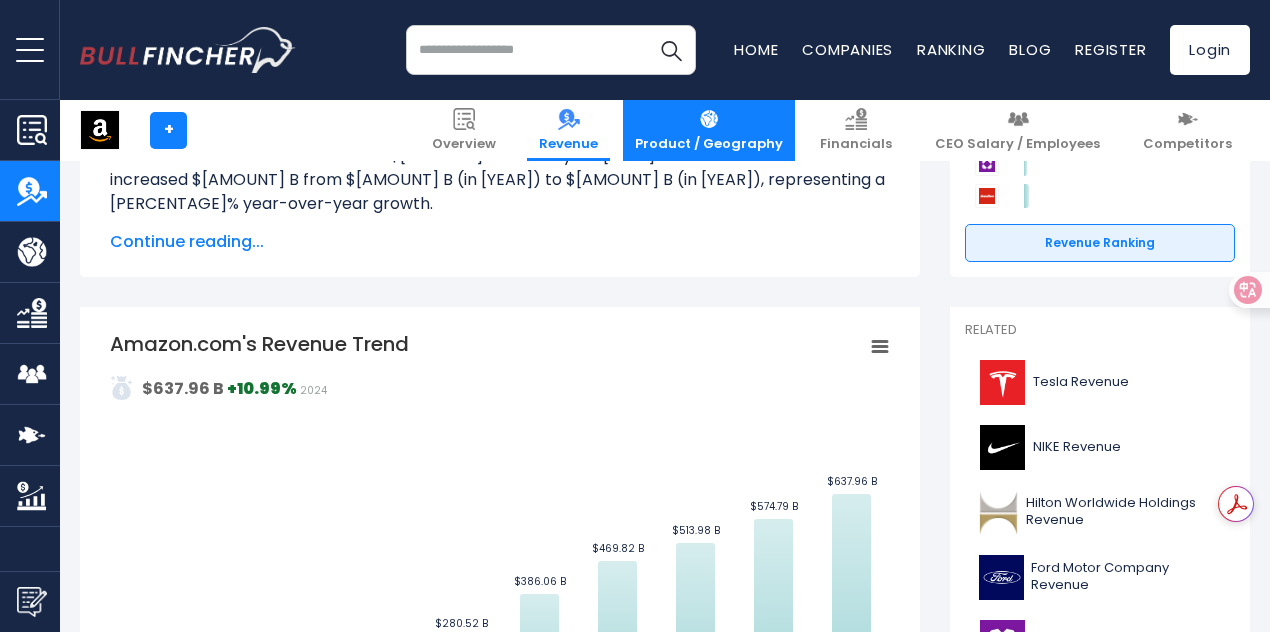 click on "Product / Geography" at bounding box center (709, 144) 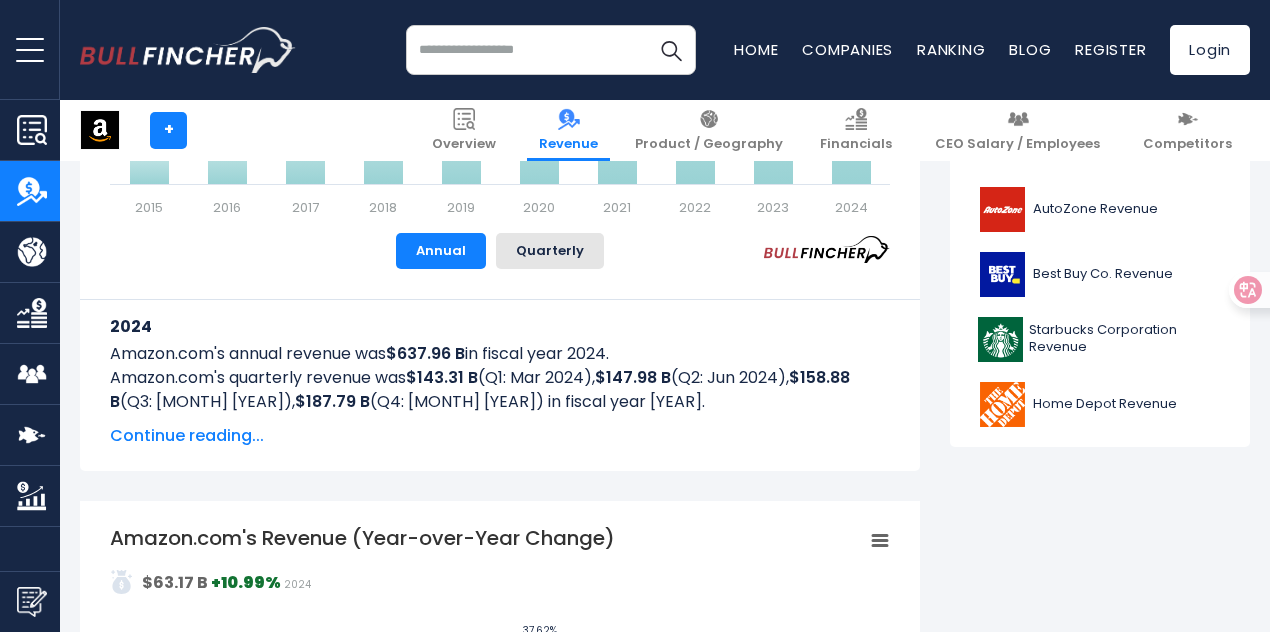 scroll, scrollTop: 900, scrollLeft: 0, axis: vertical 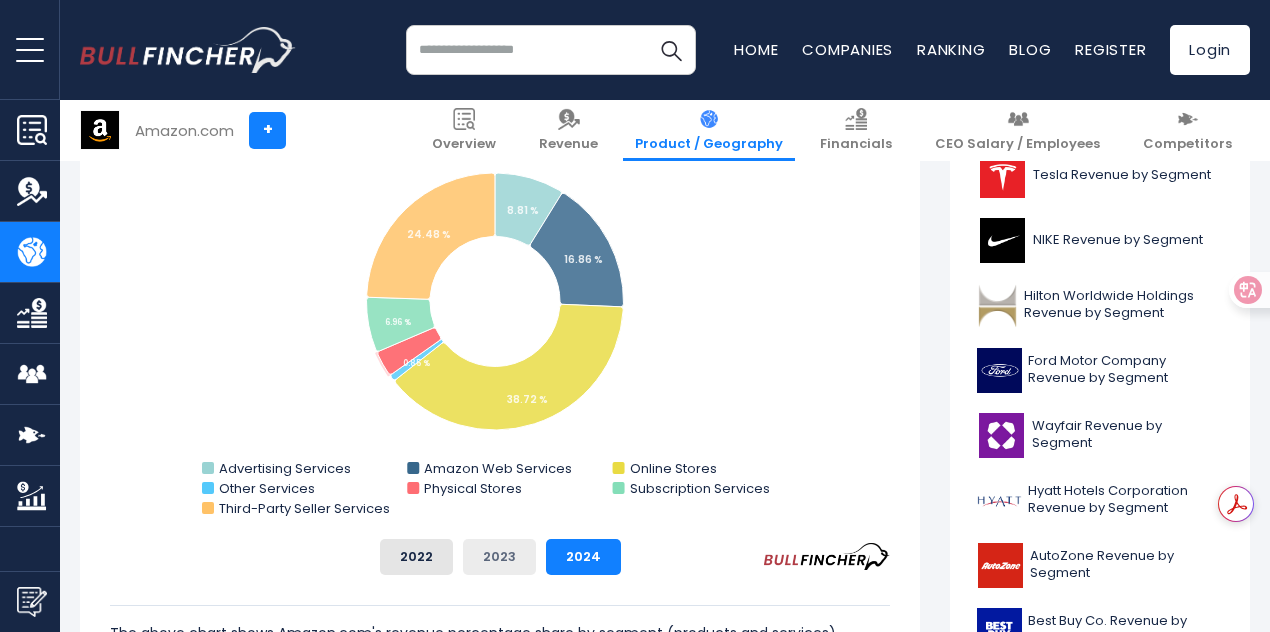 click on "2023" at bounding box center [499, 557] 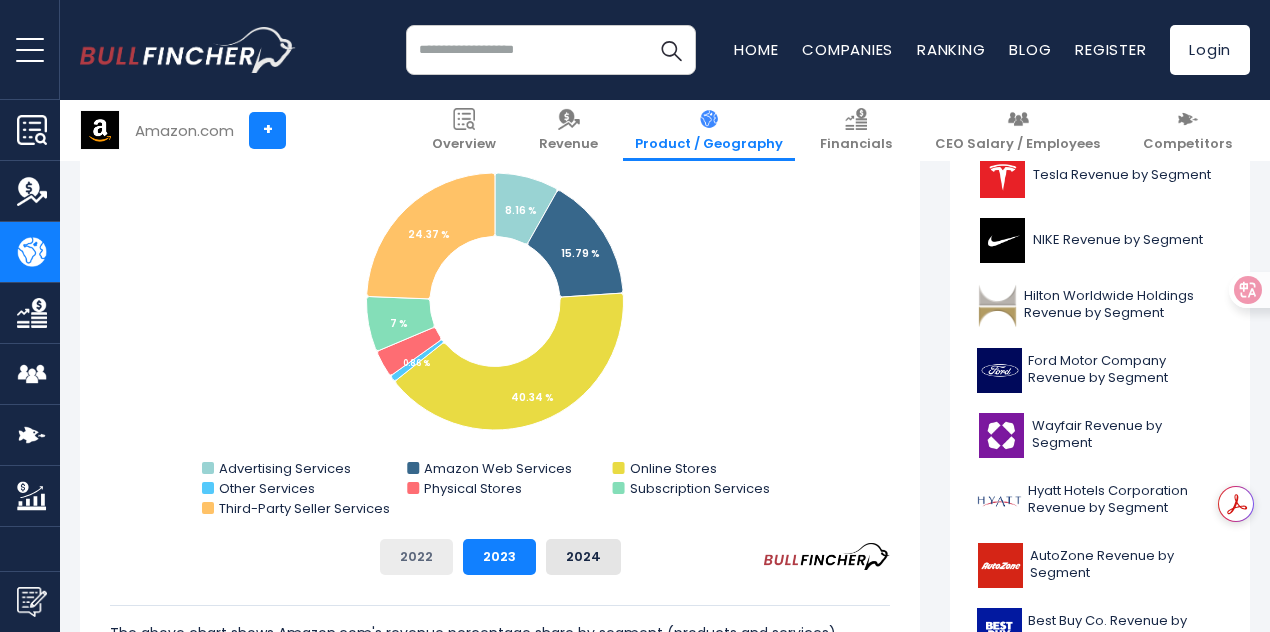 click on "2022" at bounding box center (416, 557) 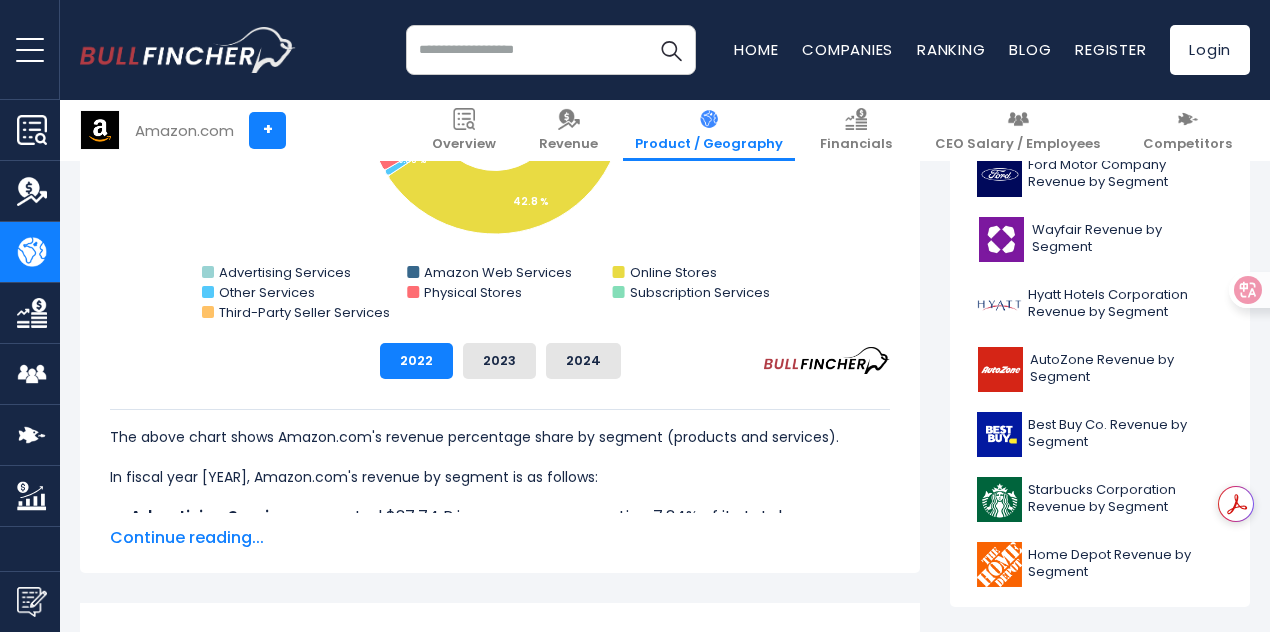 scroll, scrollTop: 900, scrollLeft: 0, axis: vertical 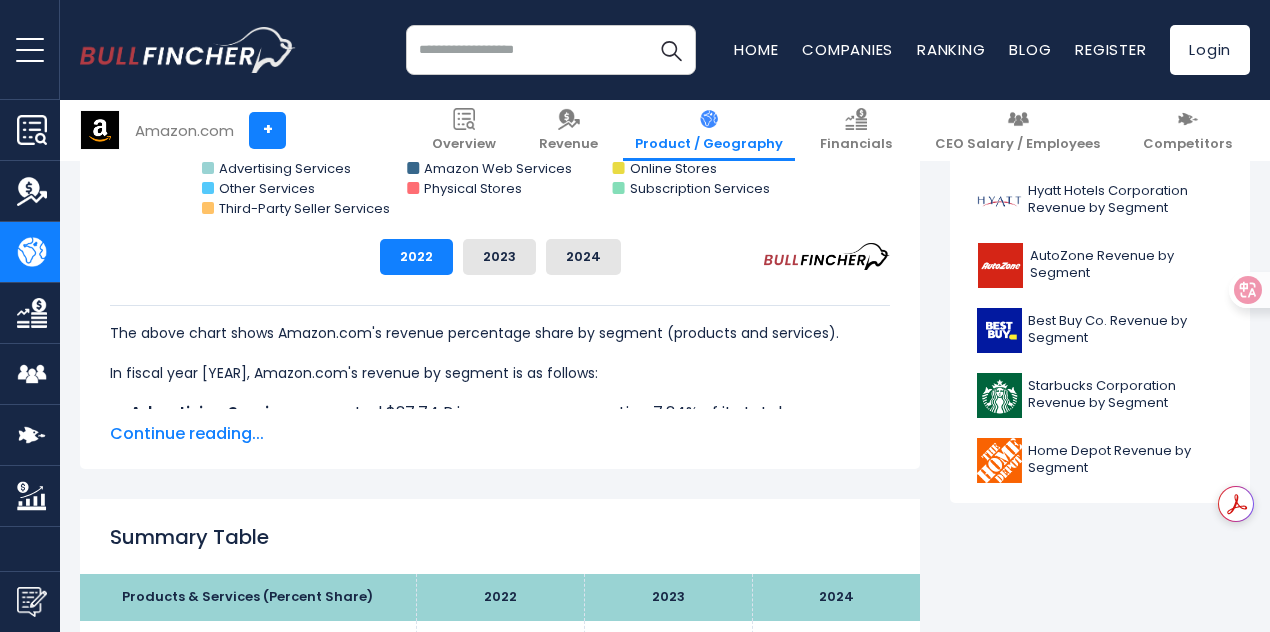 click on "Continue reading..." at bounding box center [500, 434] 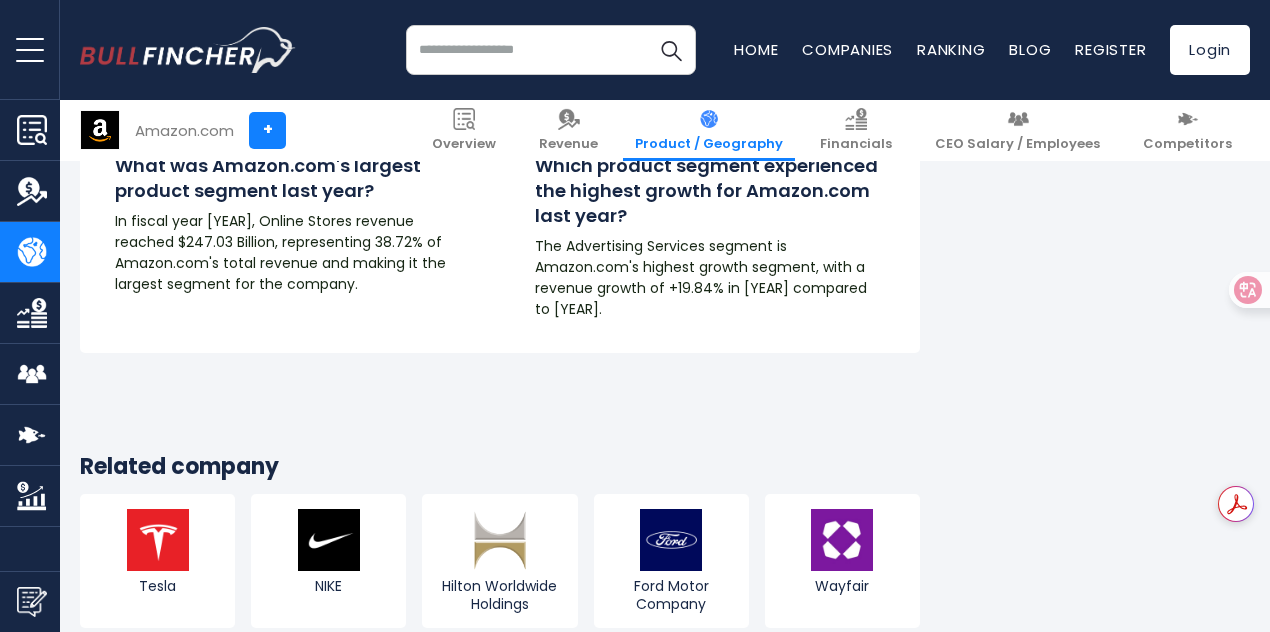 scroll, scrollTop: 4500, scrollLeft: 0, axis: vertical 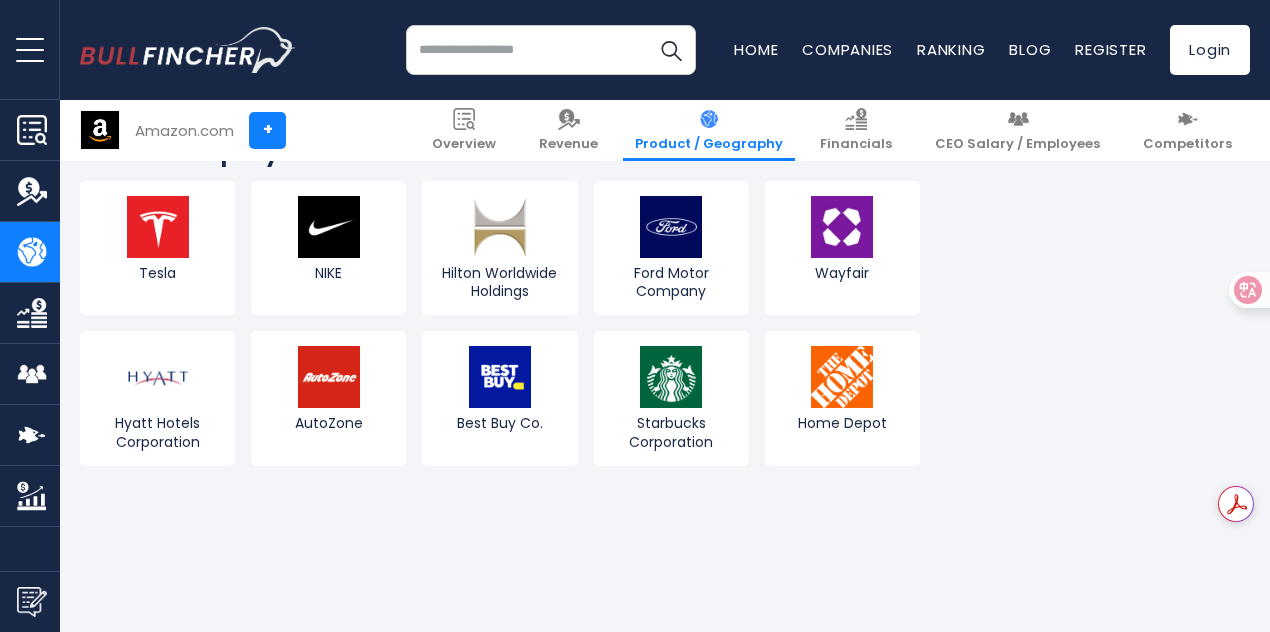 click at bounding box center [188, 50] 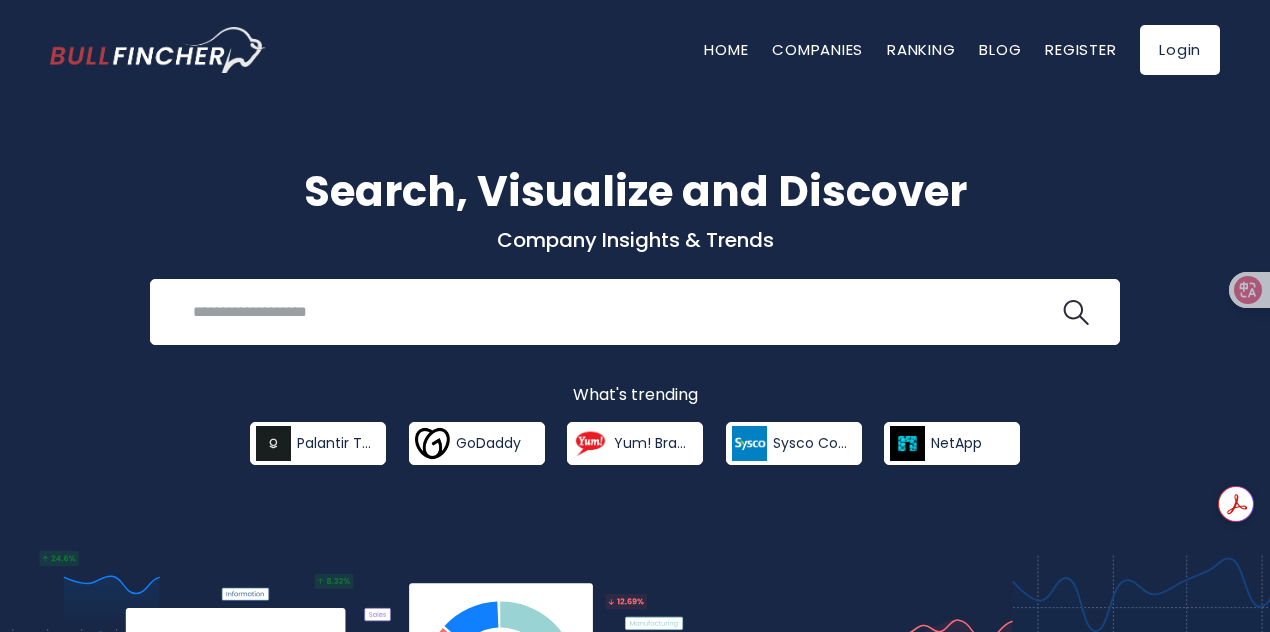 scroll, scrollTop: 0, scrollLeft: 0, axis: both 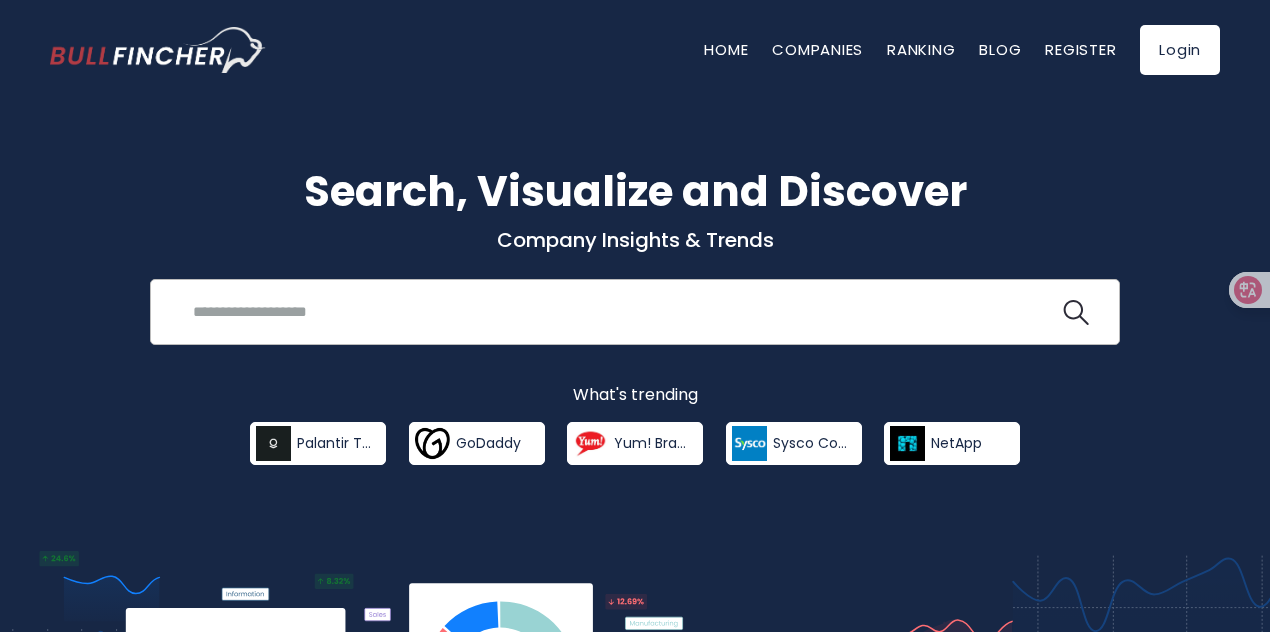 click at bounding box center (620, 311) 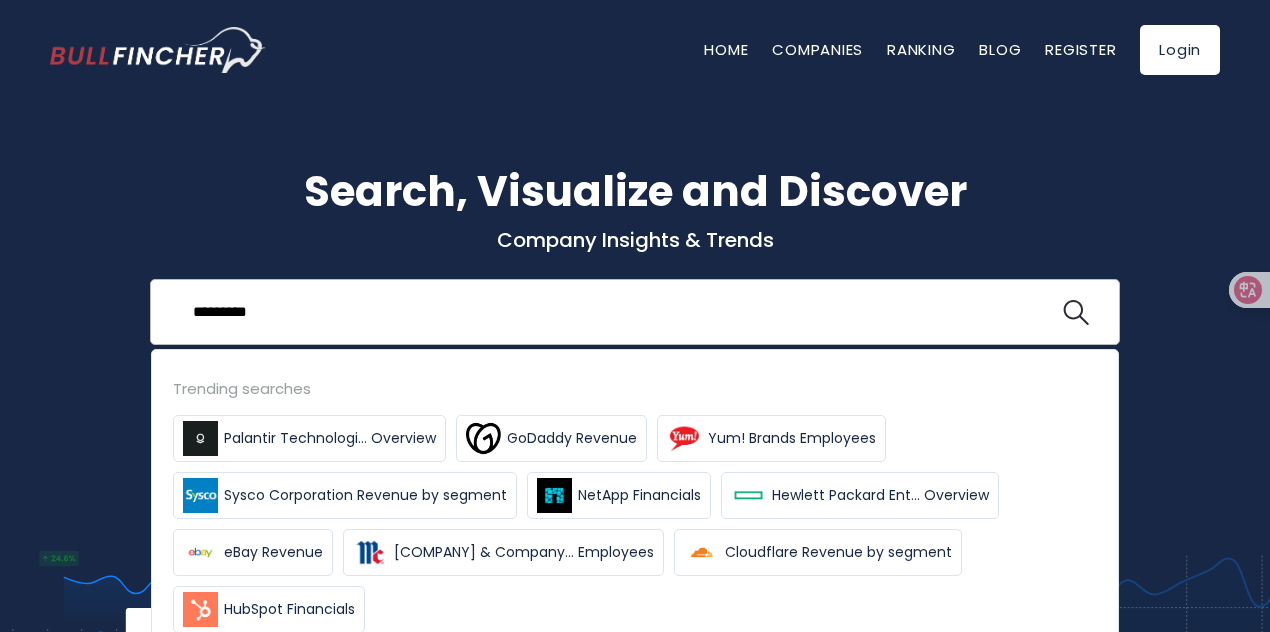 type on "*********" 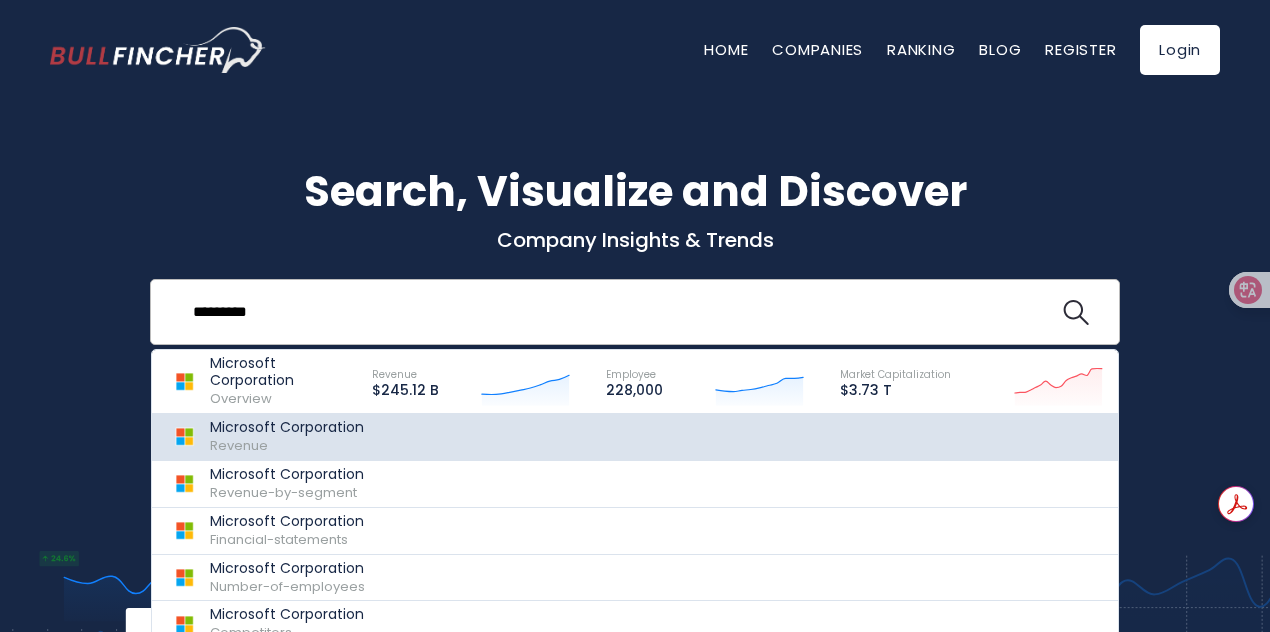 click on "Microsoft Corporation
Revenue" at bounding box center (287, 437) 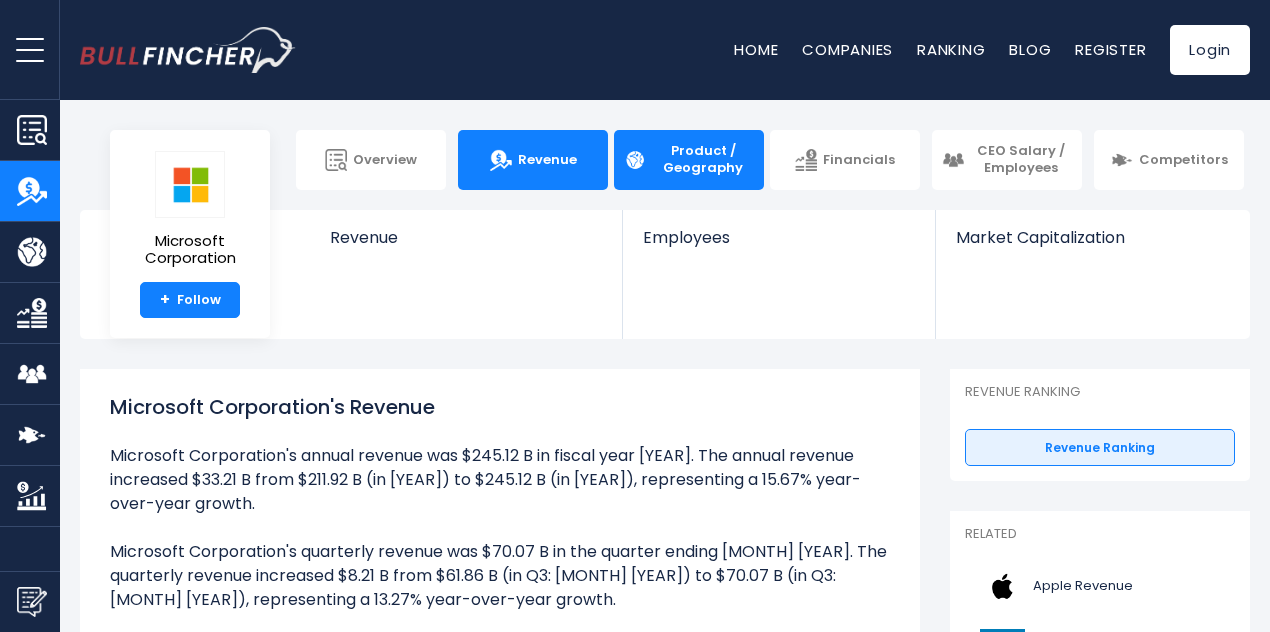 scroll, scrollTop: 0, scrollLeft: 0, axis: both 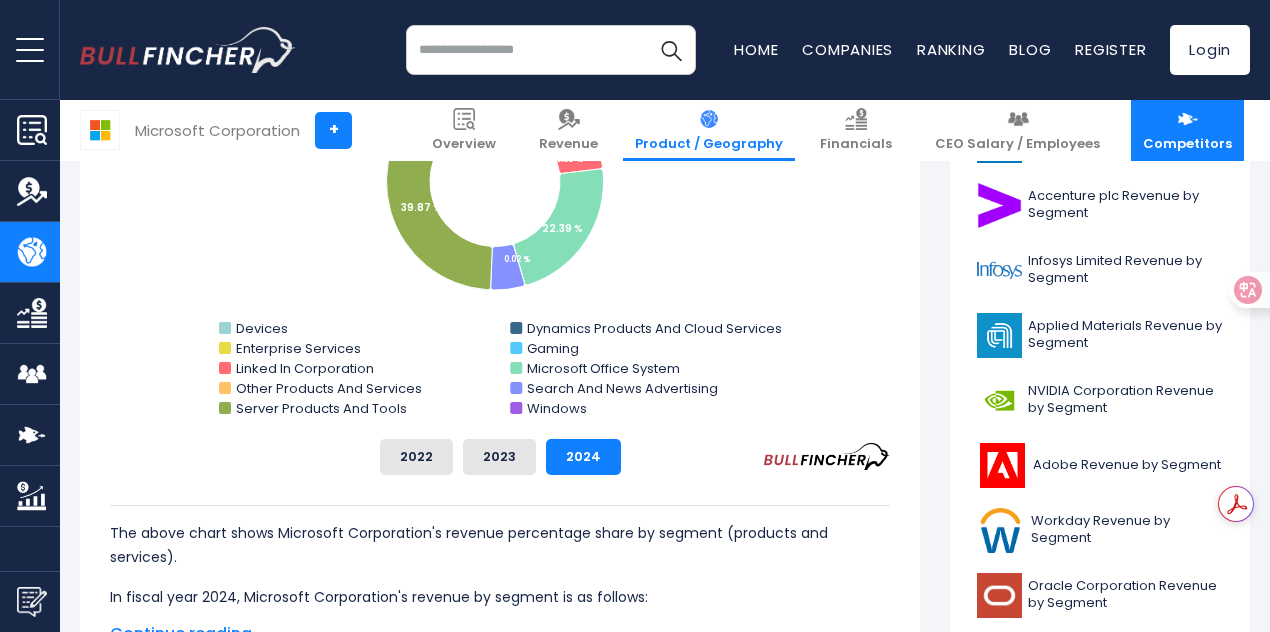 click at bounding box center (1188, 119) 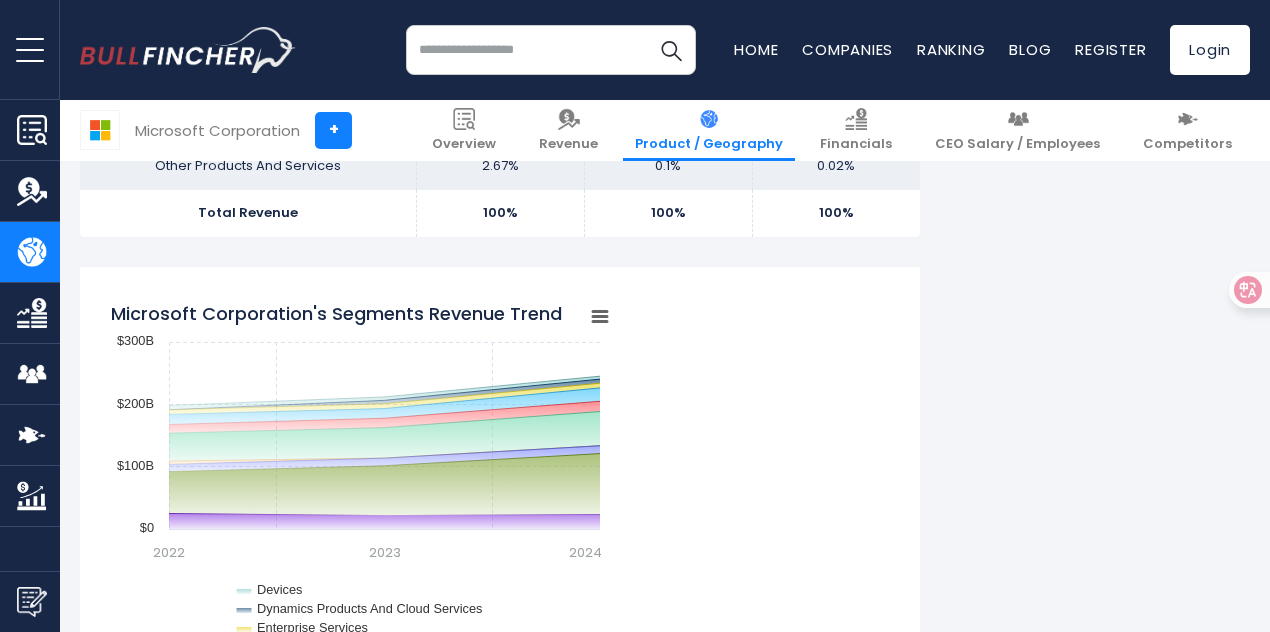 scroll, scrollTop: 2100, scrollLeft: 0, axis: vertical 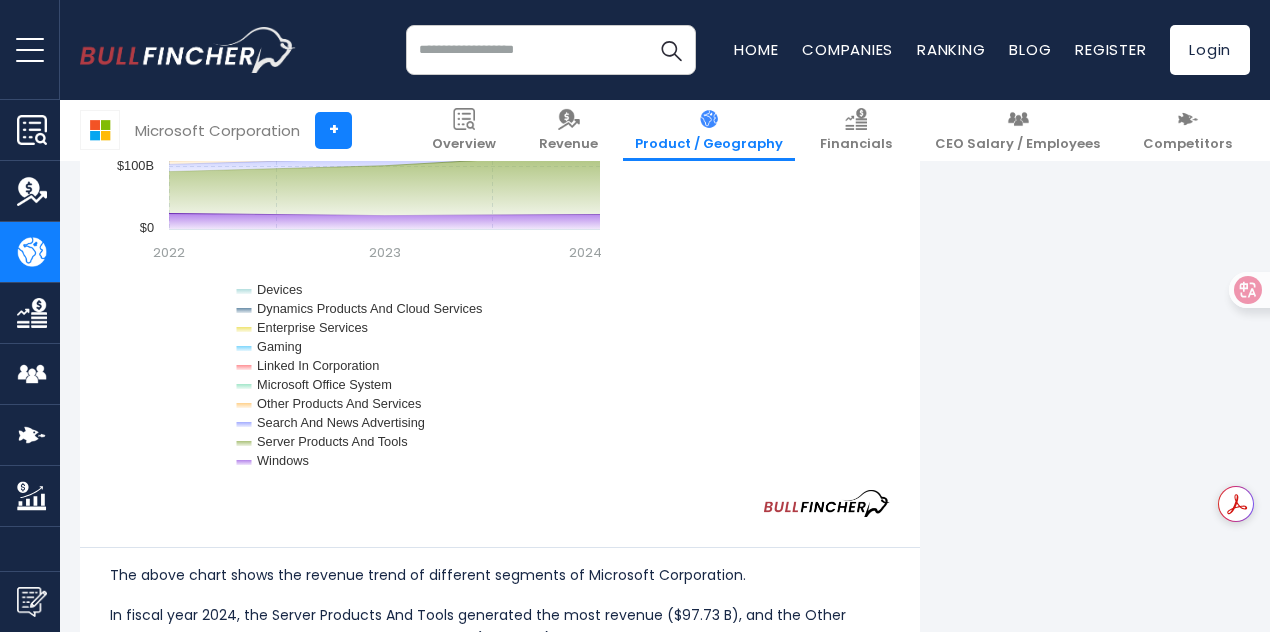 click at bounding box center [551, 50] 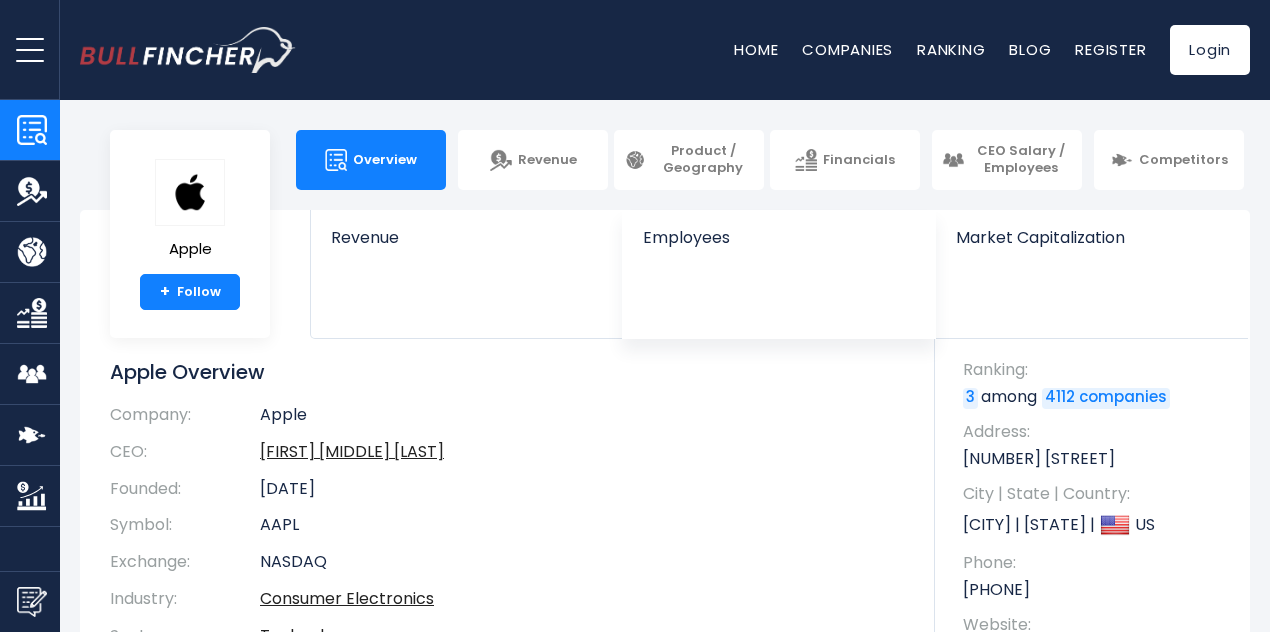 scroll, scrollTop: 0, scrollLeft: 0, axis: both 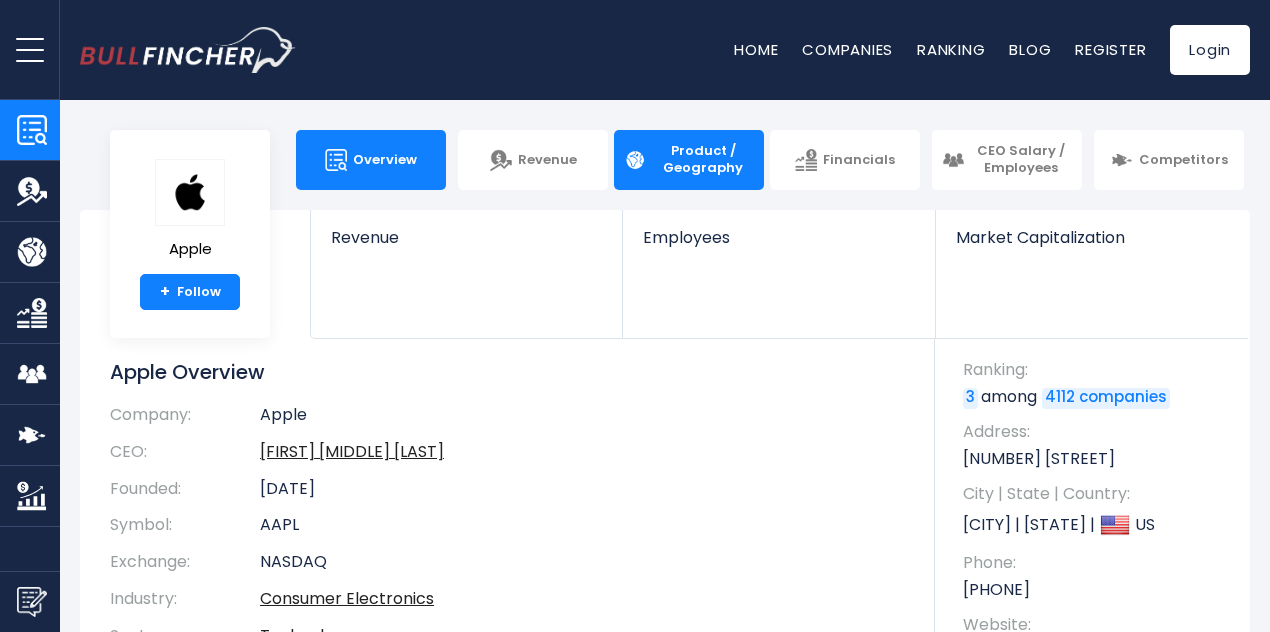 click on "Product / Geography" at bounding box center (703, 160) 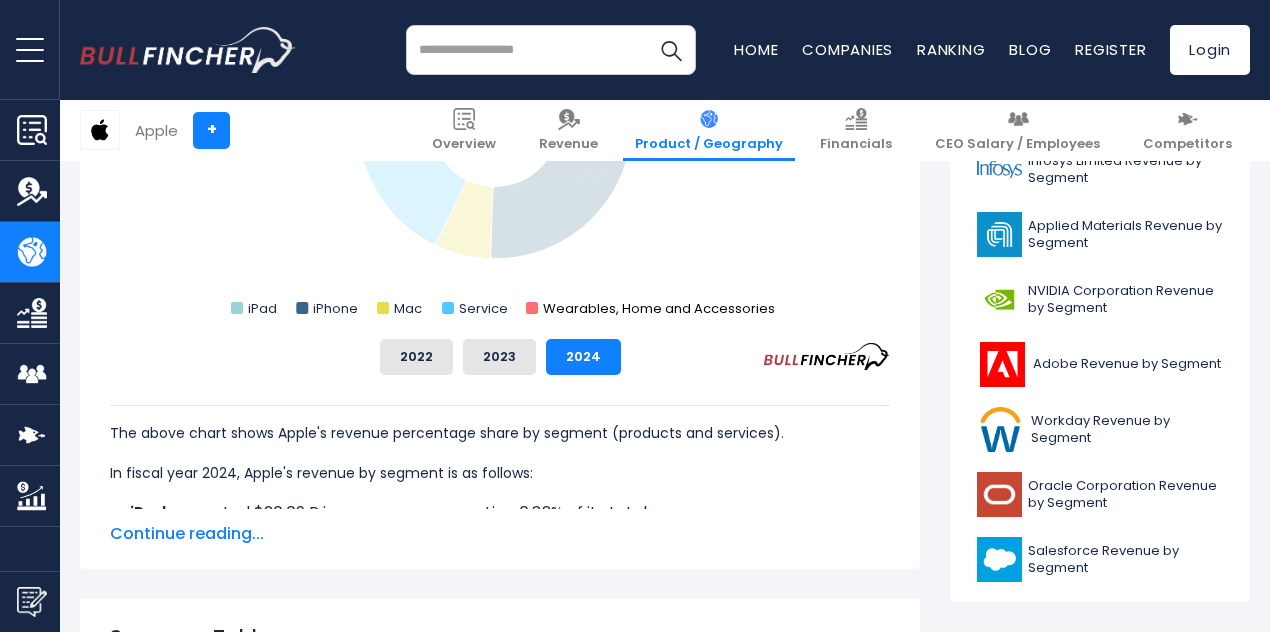 scroll, scrollTop: 800, scrollLeft: 0, axis: vertical 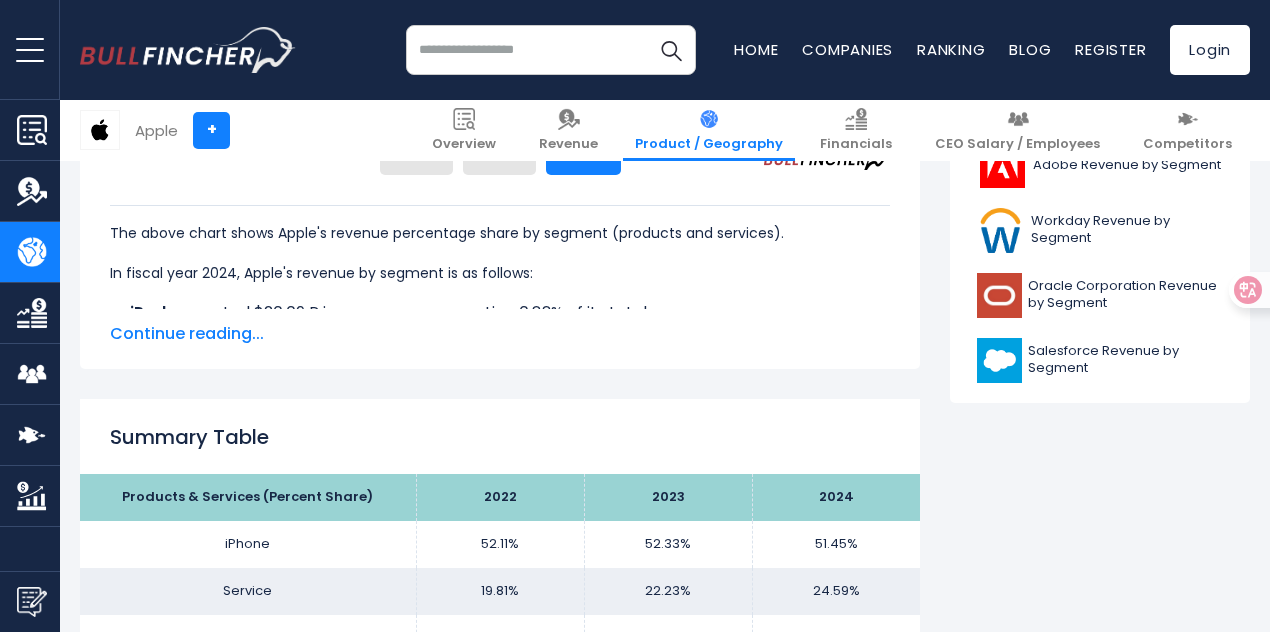 click on "Continue reading..." at bounding box center (500, 334) 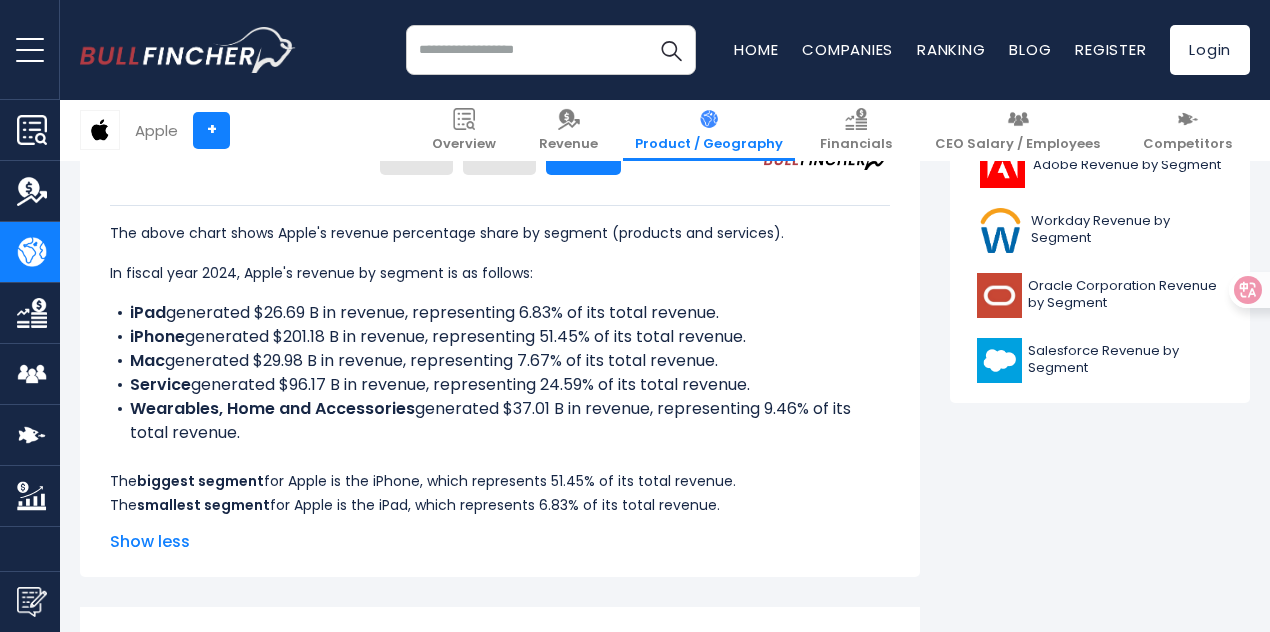 scroll, scrollTop: 1100, scrollLeft: 0, axis: vertical 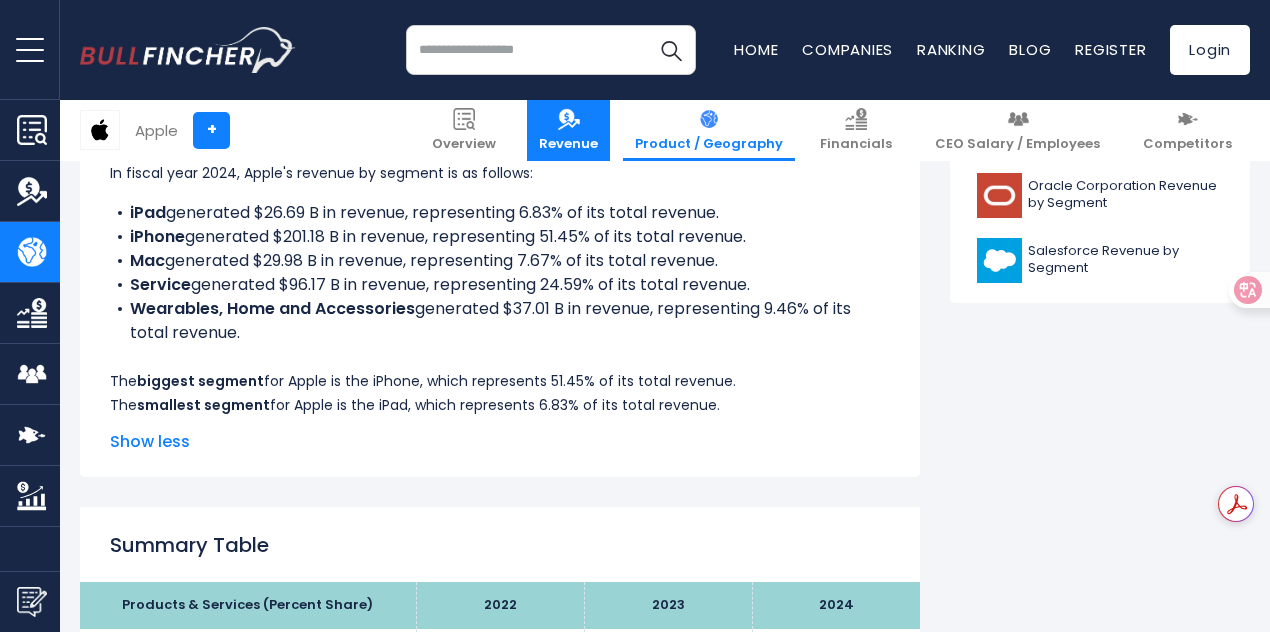 click on "Revenue" at bounding box center [568, 144] 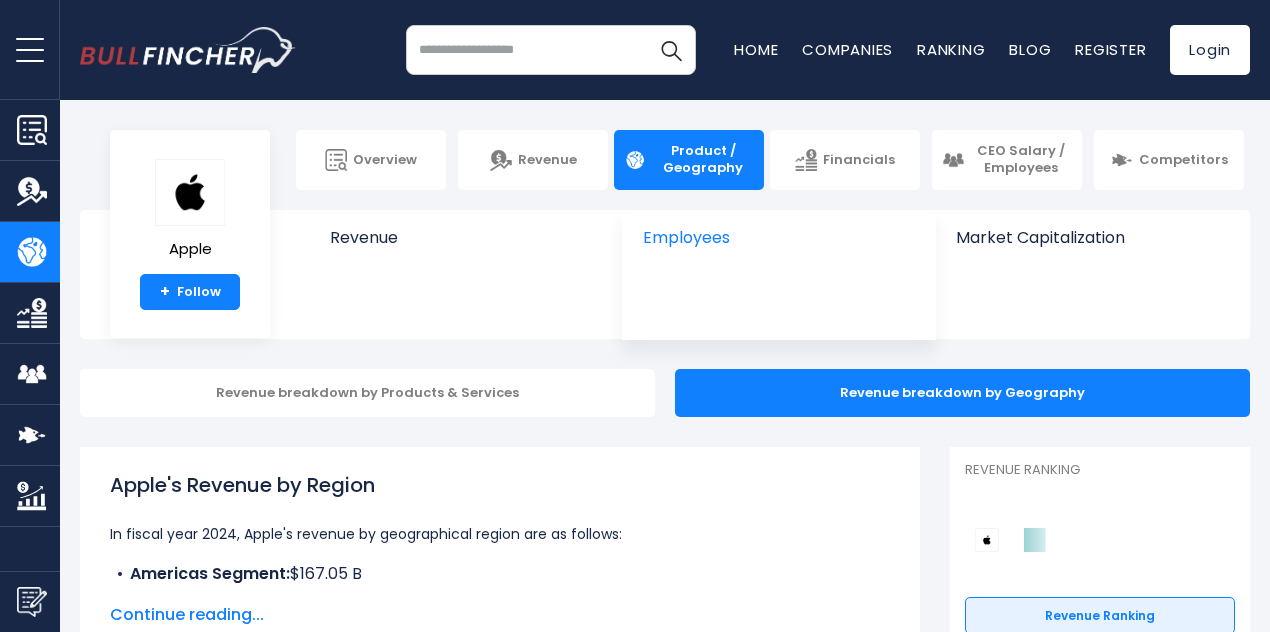 scroll, scrollTop: 0, scrollLeft: 0, axis: both 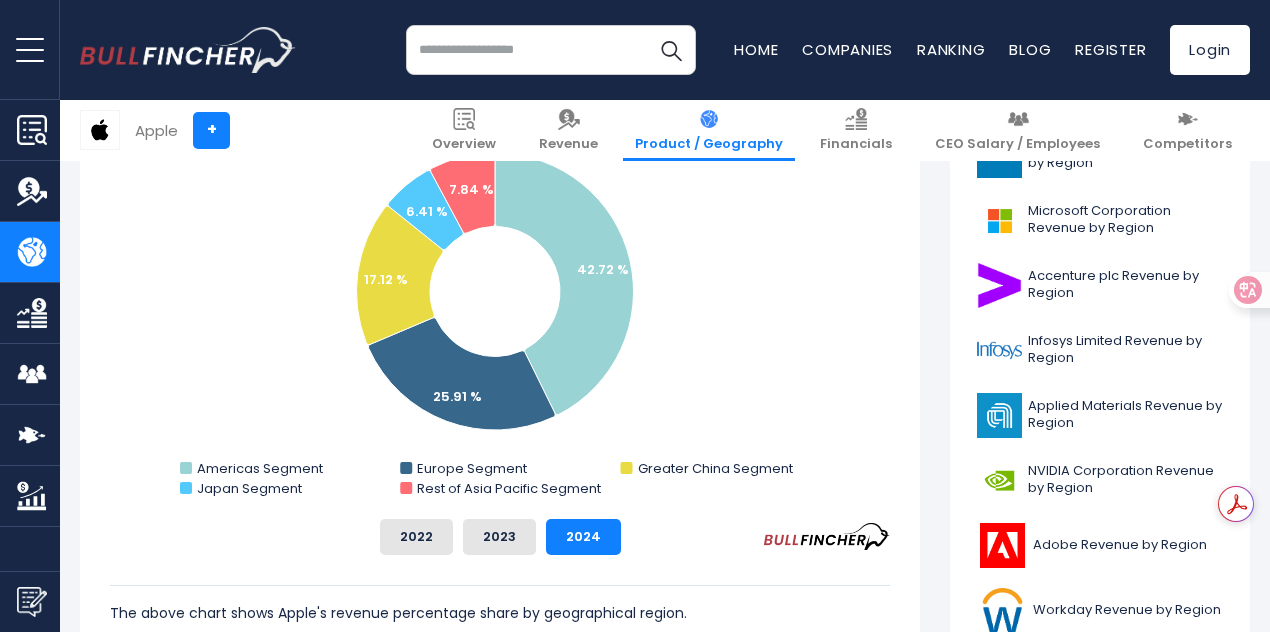 click at bounding box center (551, 50) 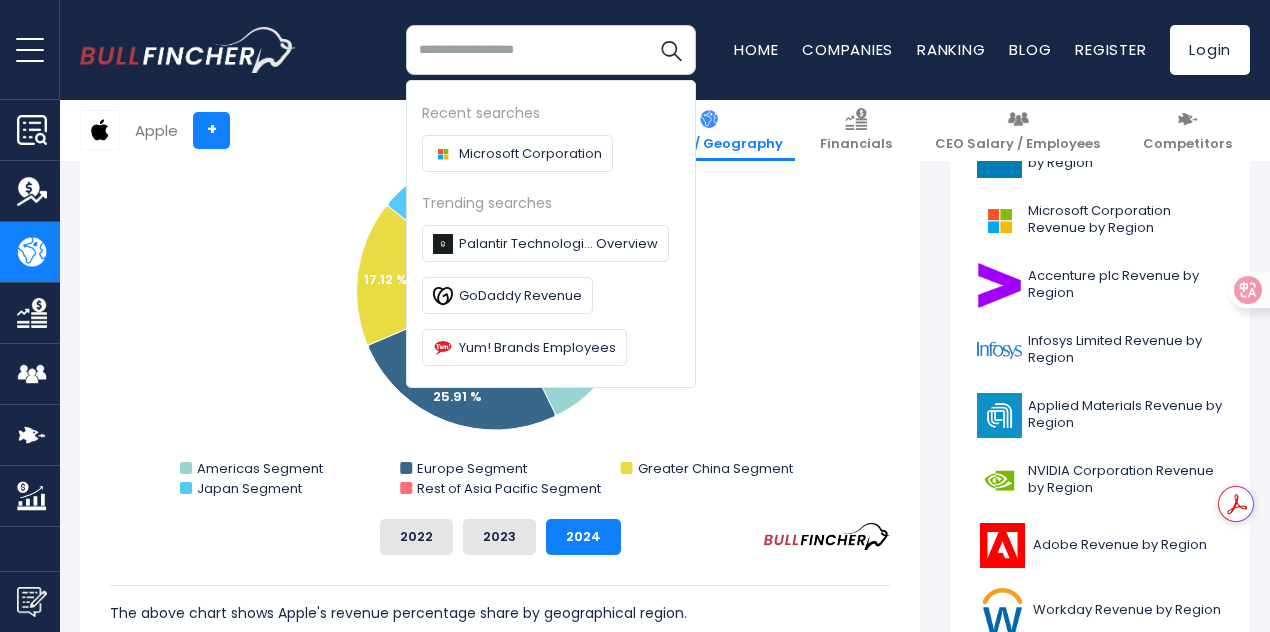 paste on "****" 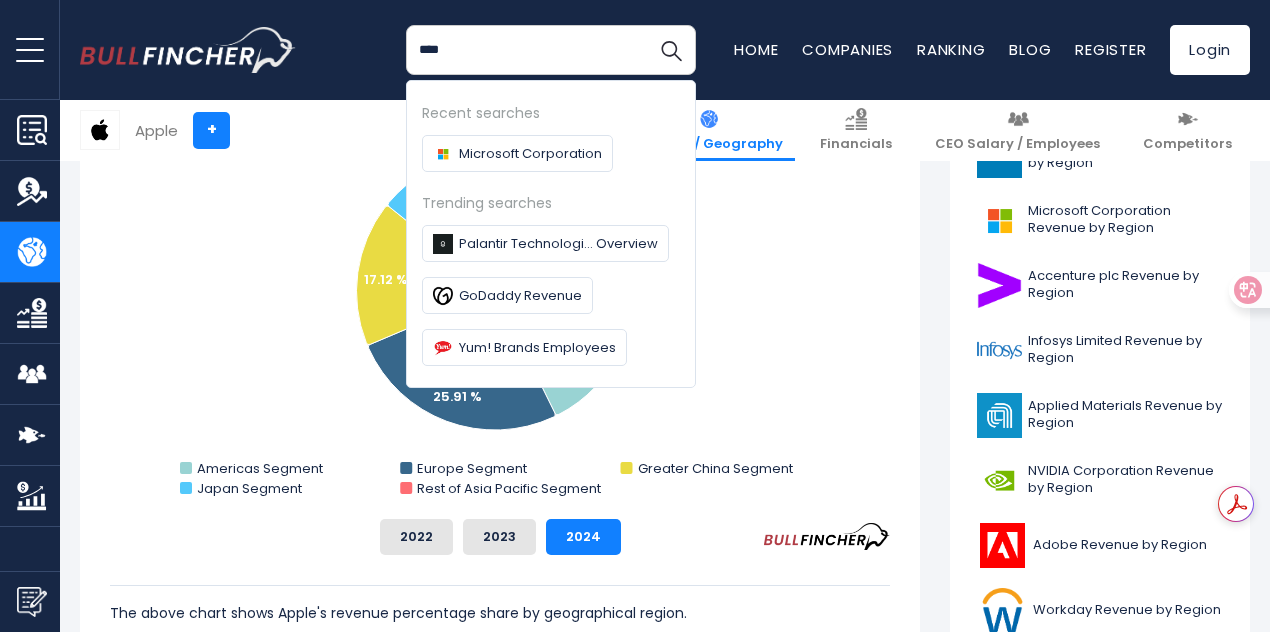 type on "****" 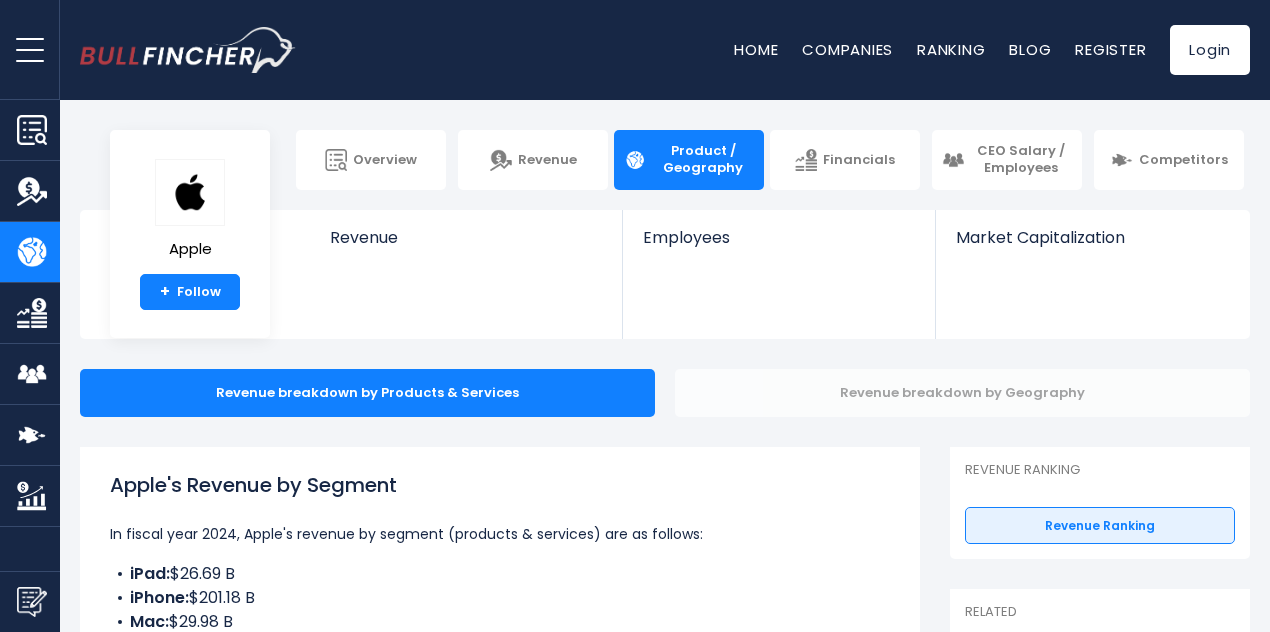 scroll, scrollTop: 0, scrollLeft: 0, axis: both 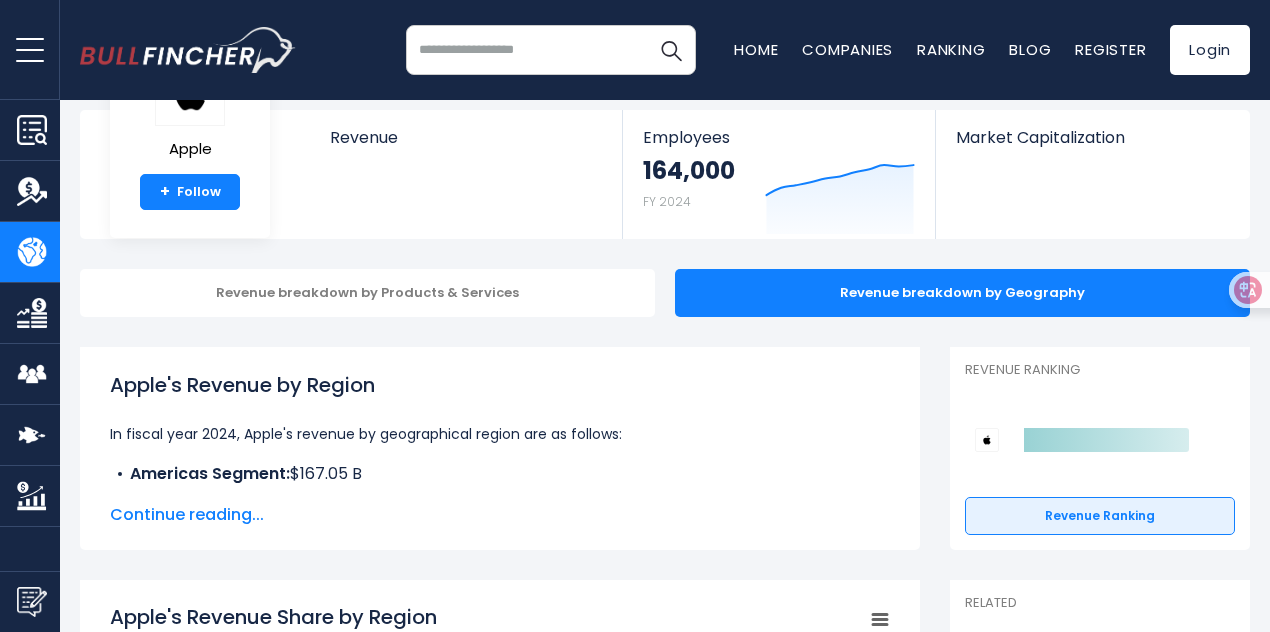 click at bounding box center [551, 50] 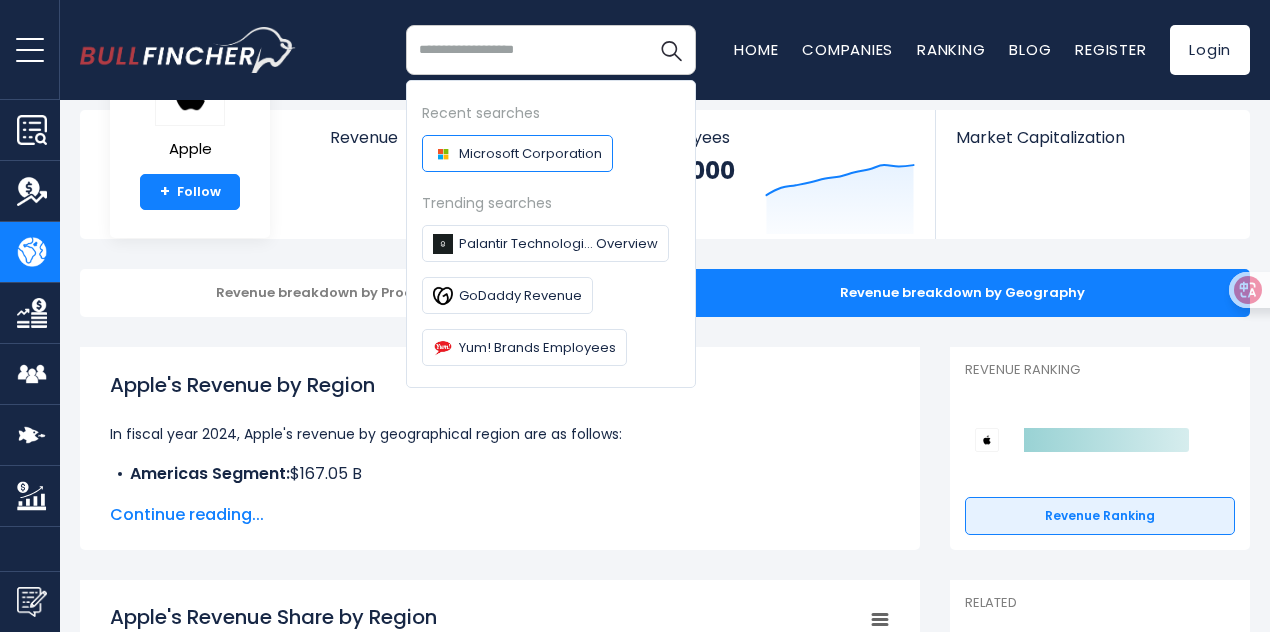 click on "Microsoft Corporation" at bounding box center [530, 153] 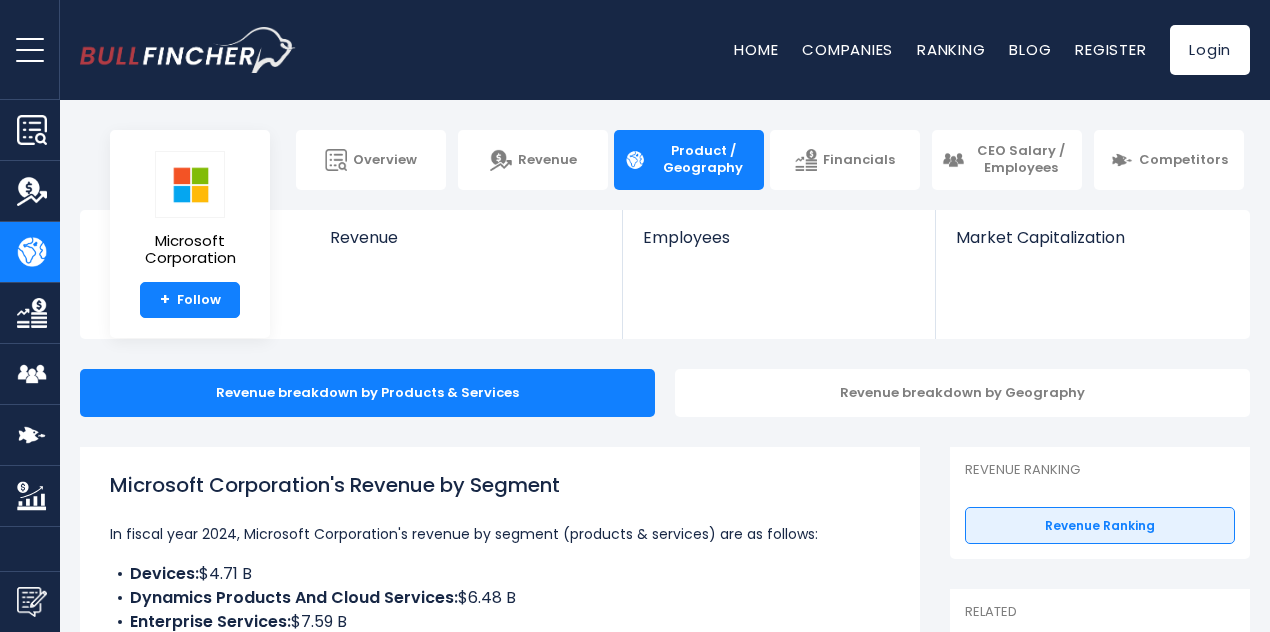 scroll, scrollTop: 0, scrollLeft: 0, axis: both 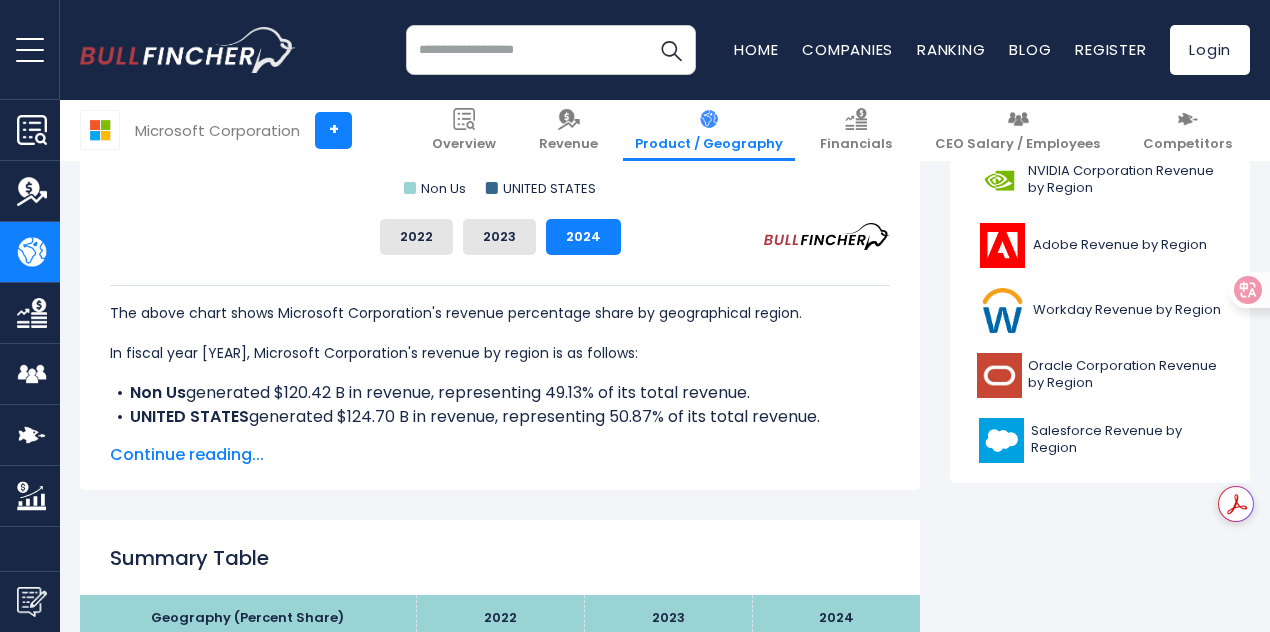 click on "Continue reading..." at bounding box center (500, 455) 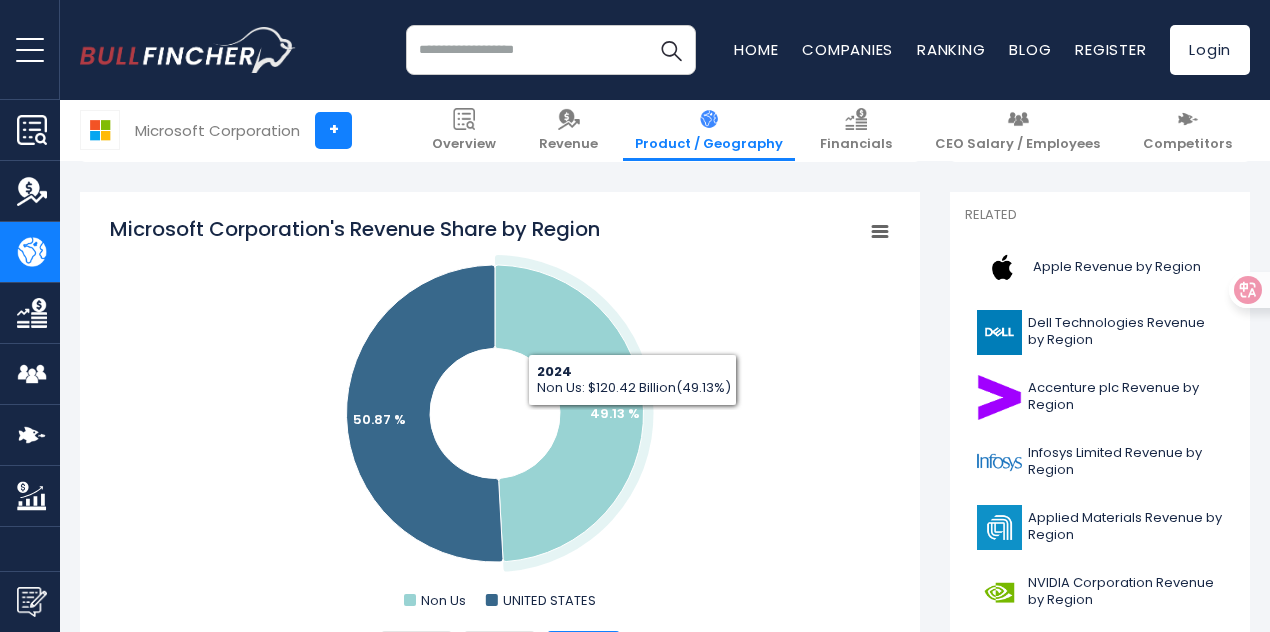 scroll, scrollTop: 300, scrollLeft: 0, axis: vertical 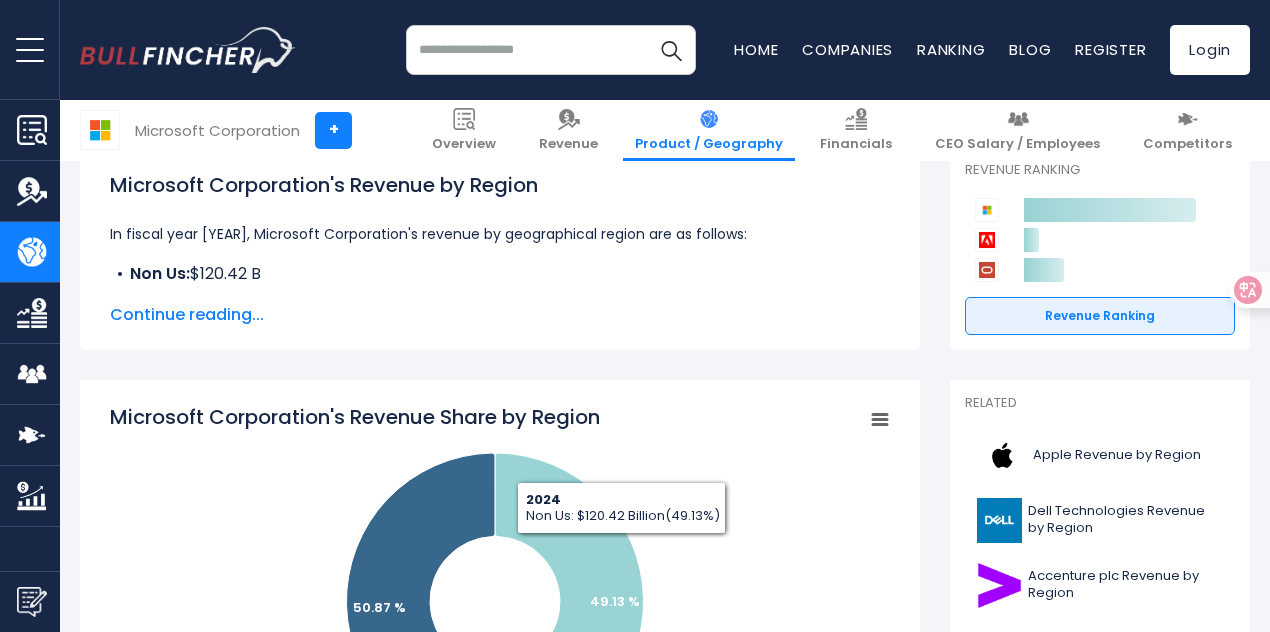 click at bounding box center [551, 50] 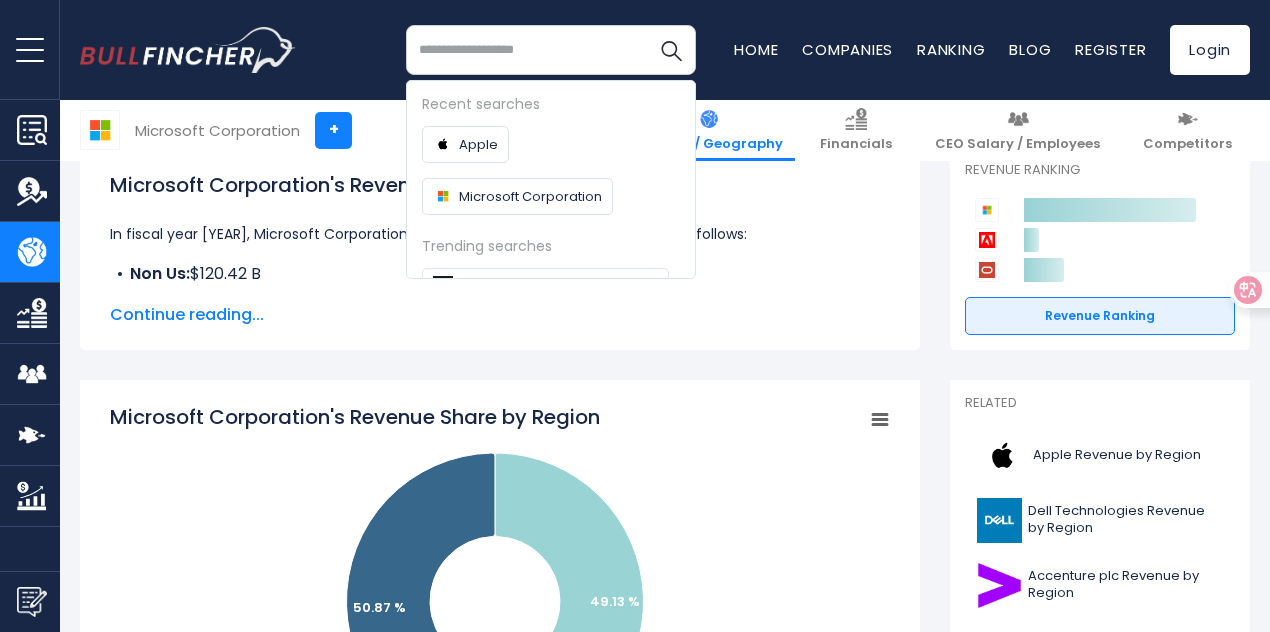 paste on "******" 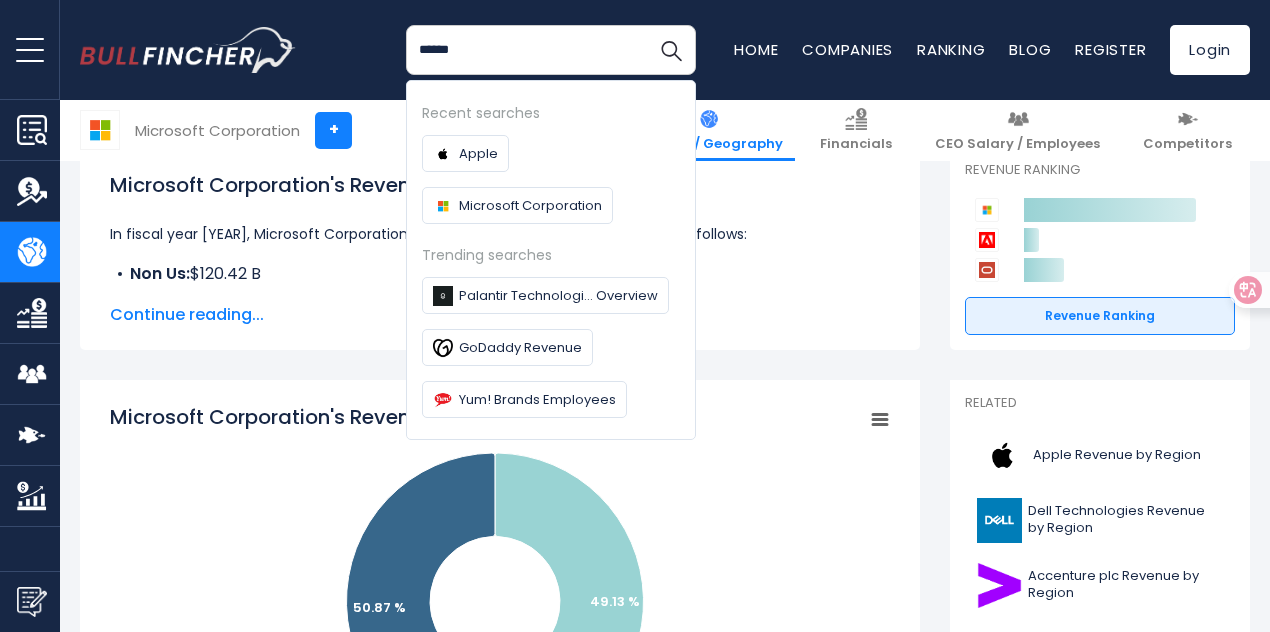 type on "******" 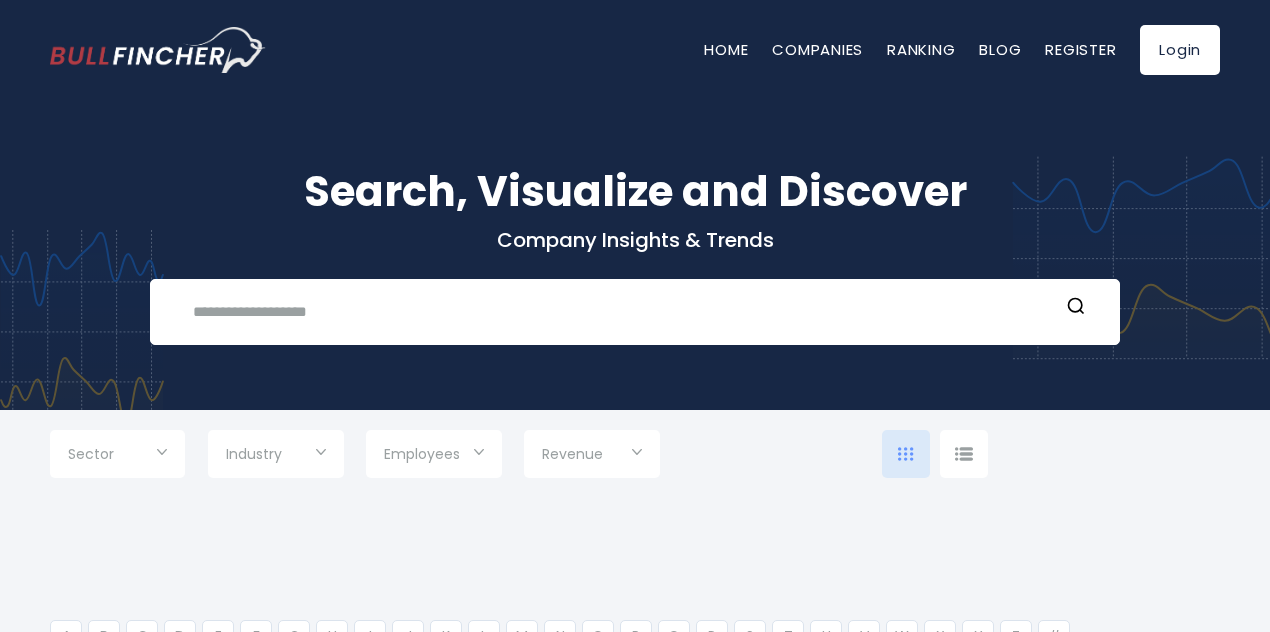 scroll, scrollTop: 0, scrollLeft: 0, axis: both 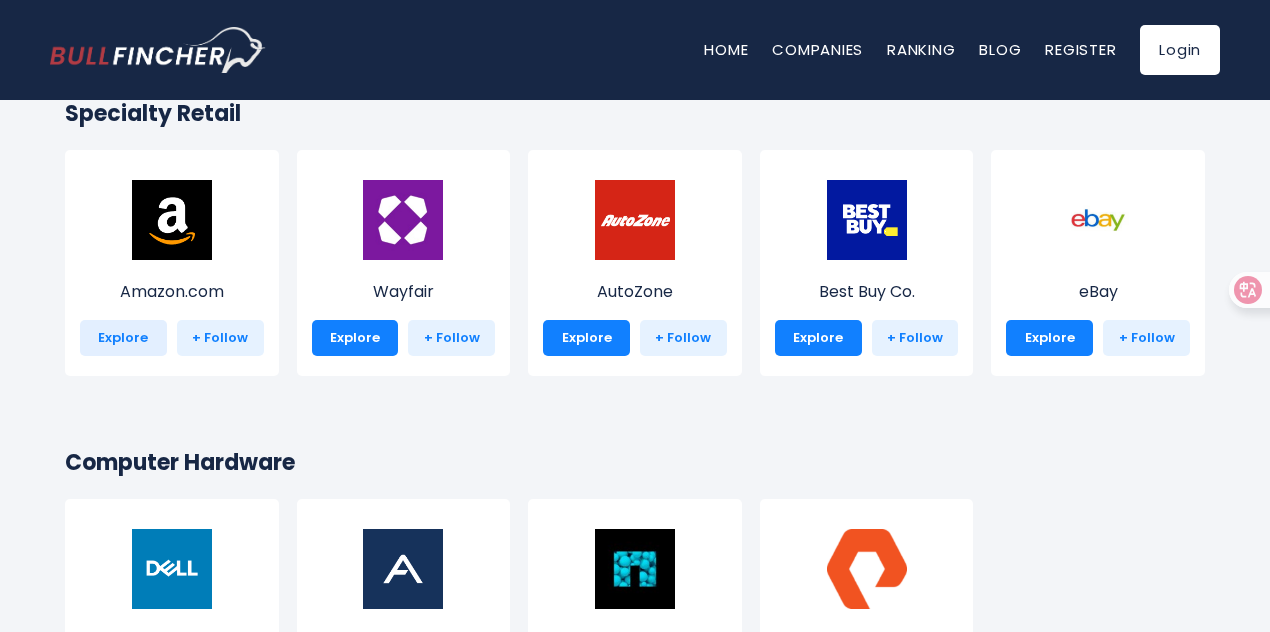 click on "Explore" at bounding box center [123, 338] 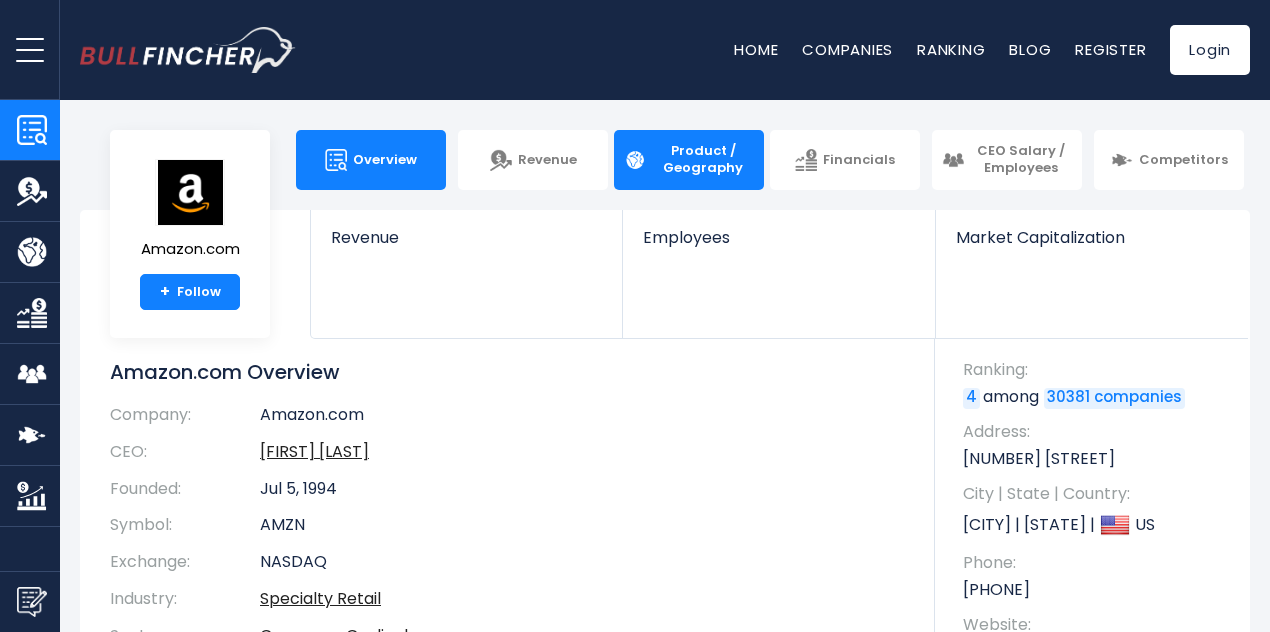 click on "Product / Geography" at bounding box center (703, 160) 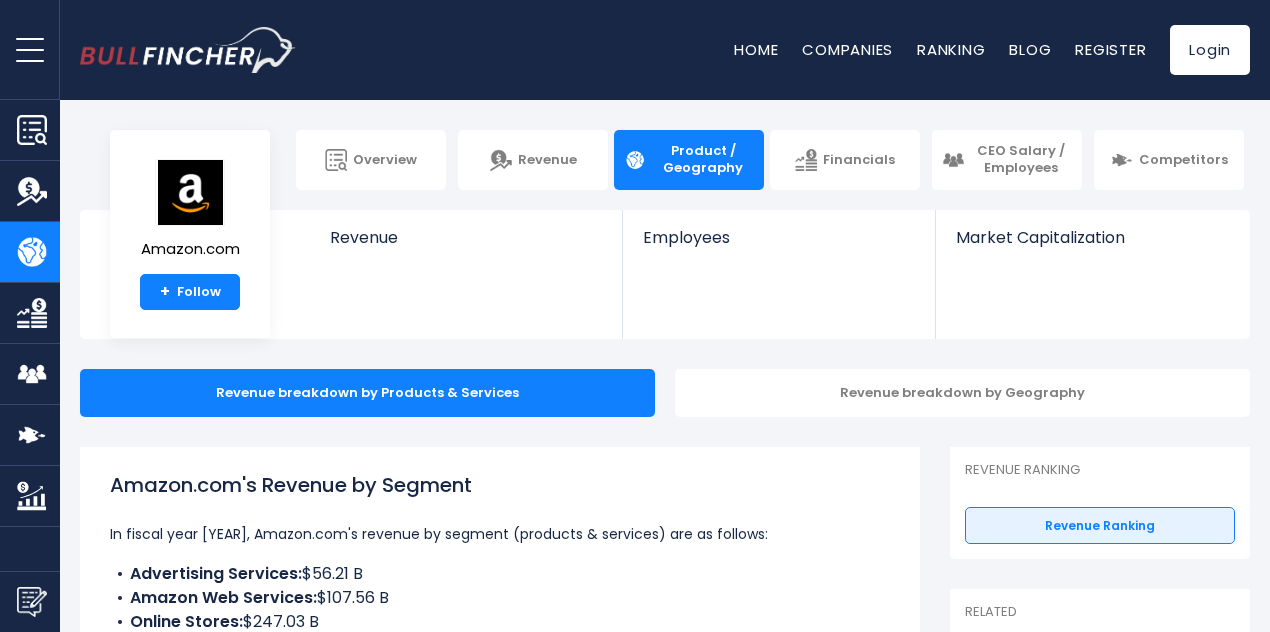 scroll, scrollTop: 0, scrollLeft: 0, axis: both 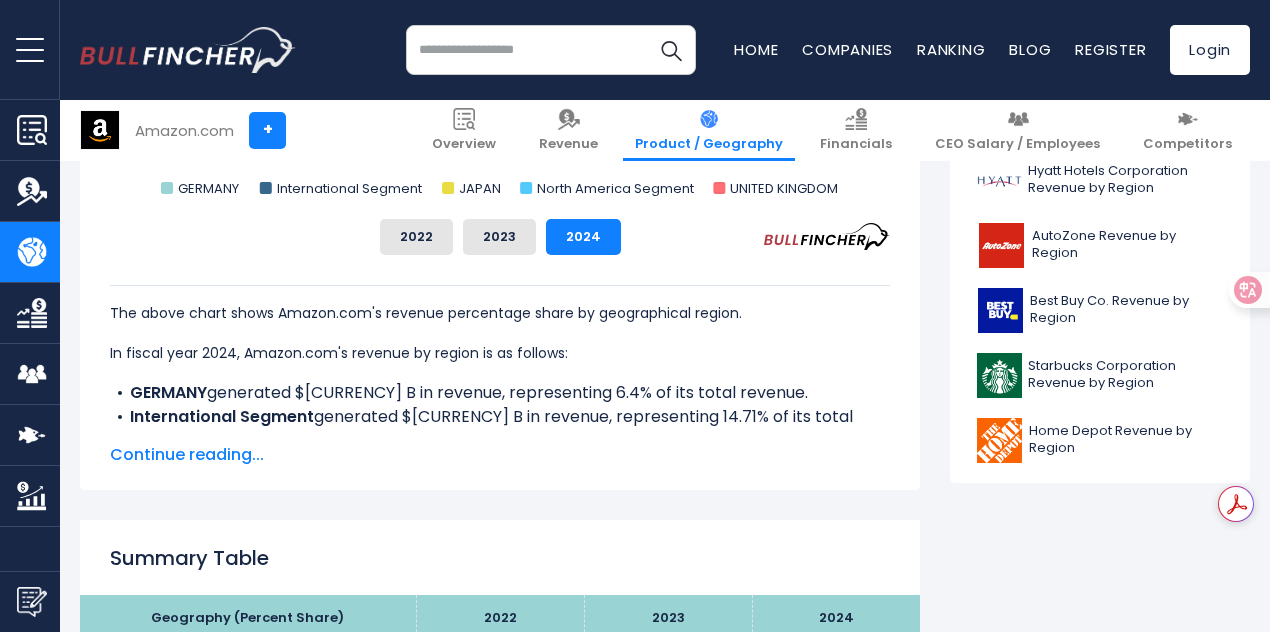 click on "Continue reading..." at bounding box center (500, 455) 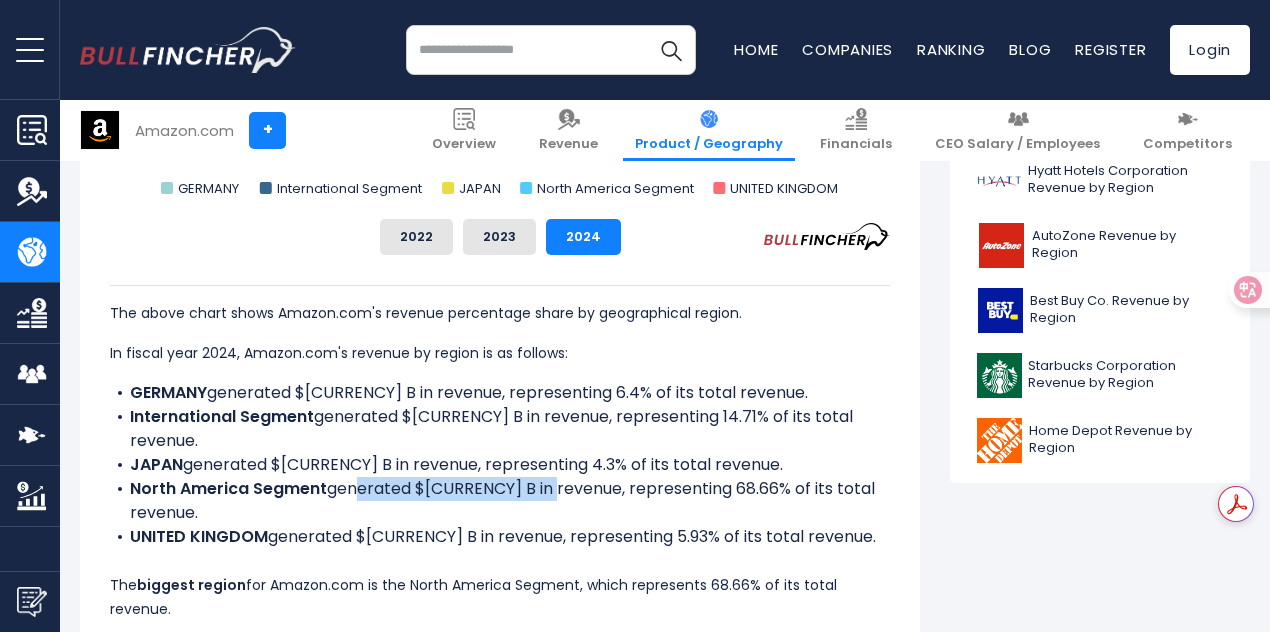 drag, startPoint x: 332, startPoint y: 460, endPoint x: 529, endPoint y: 471, distance: 197.30687 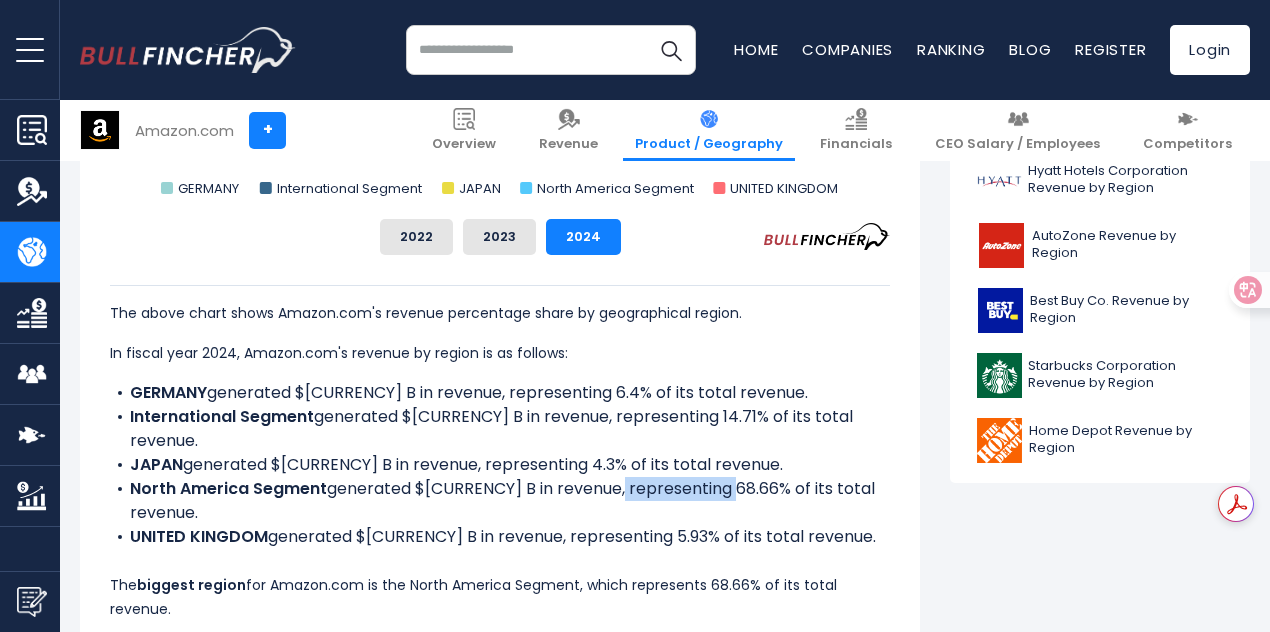 drag, startPoint x: 604, startPoint y: 467, endPoint x: 709, endPoint y: 468, distance: 105.00476 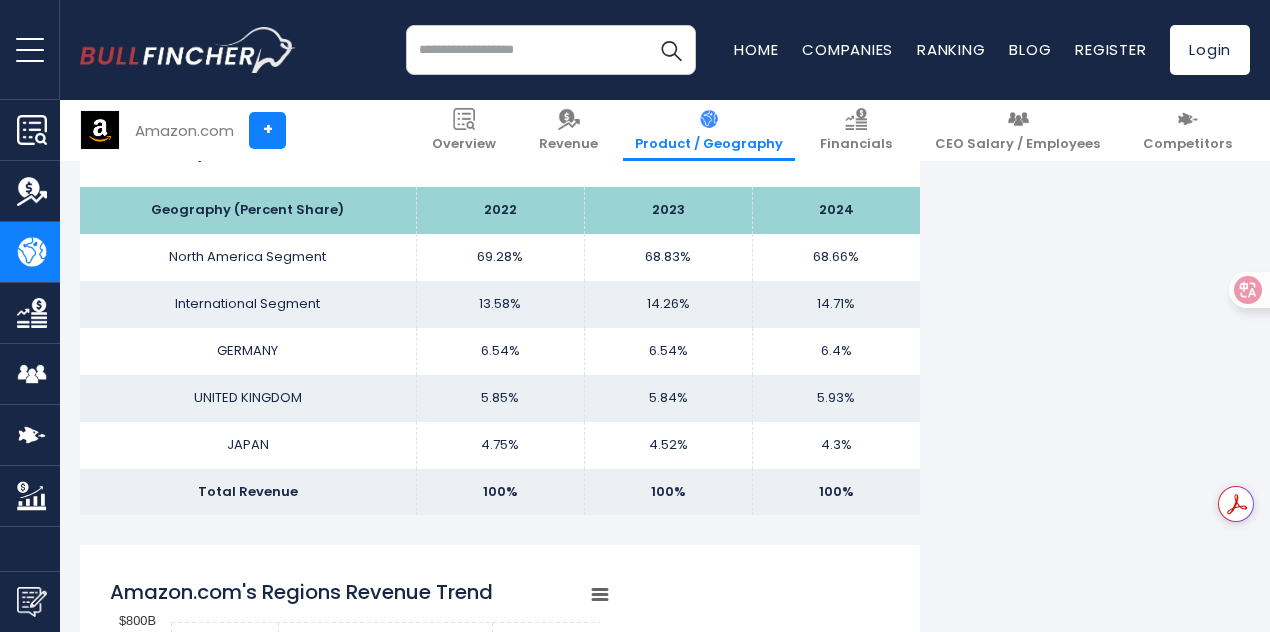 scroll, scrollTop: 1500, scrollLeft: 0, axis: vertical 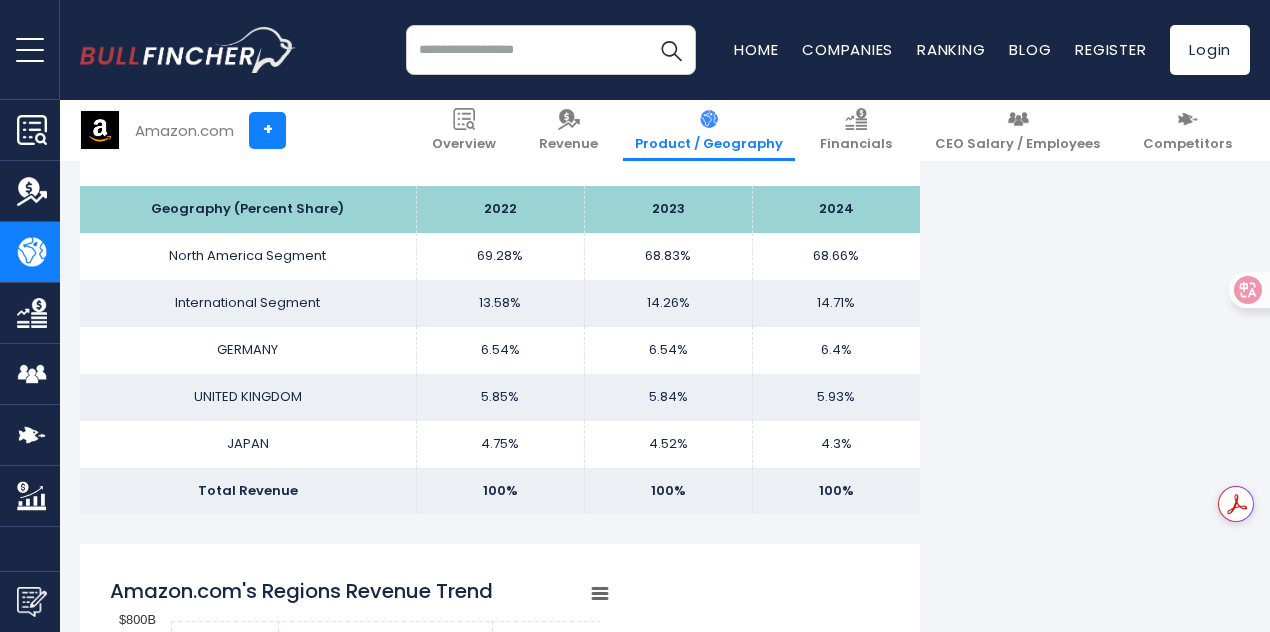 click at bounding box center (551, 50) 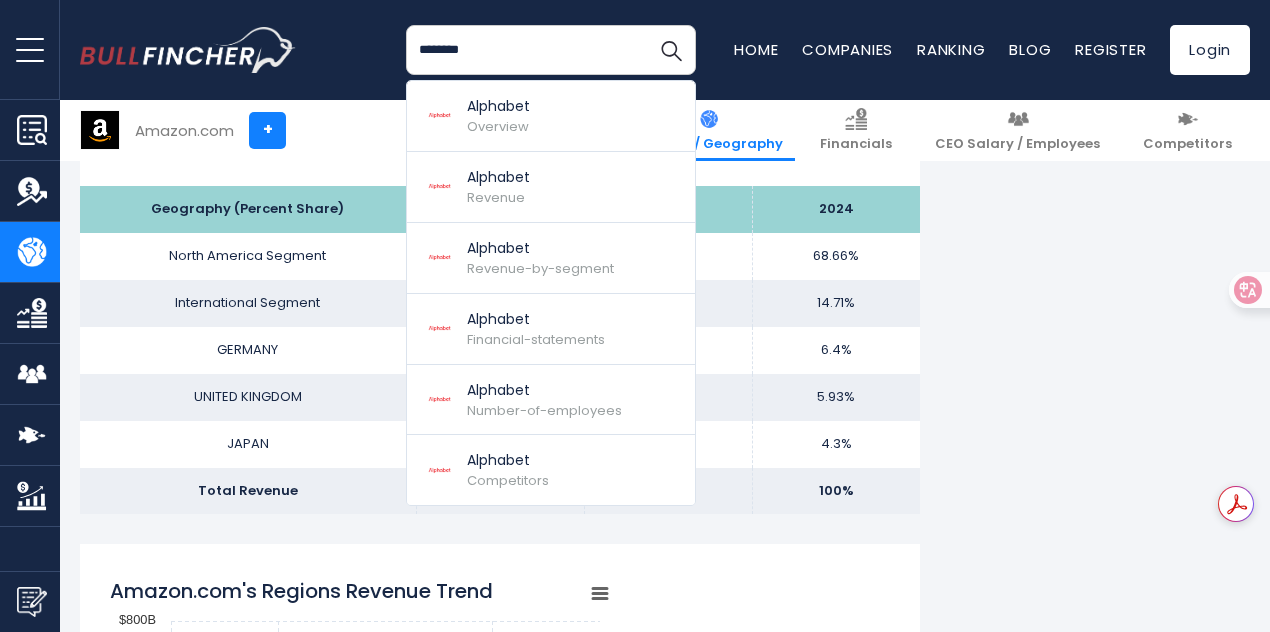 type on "********" 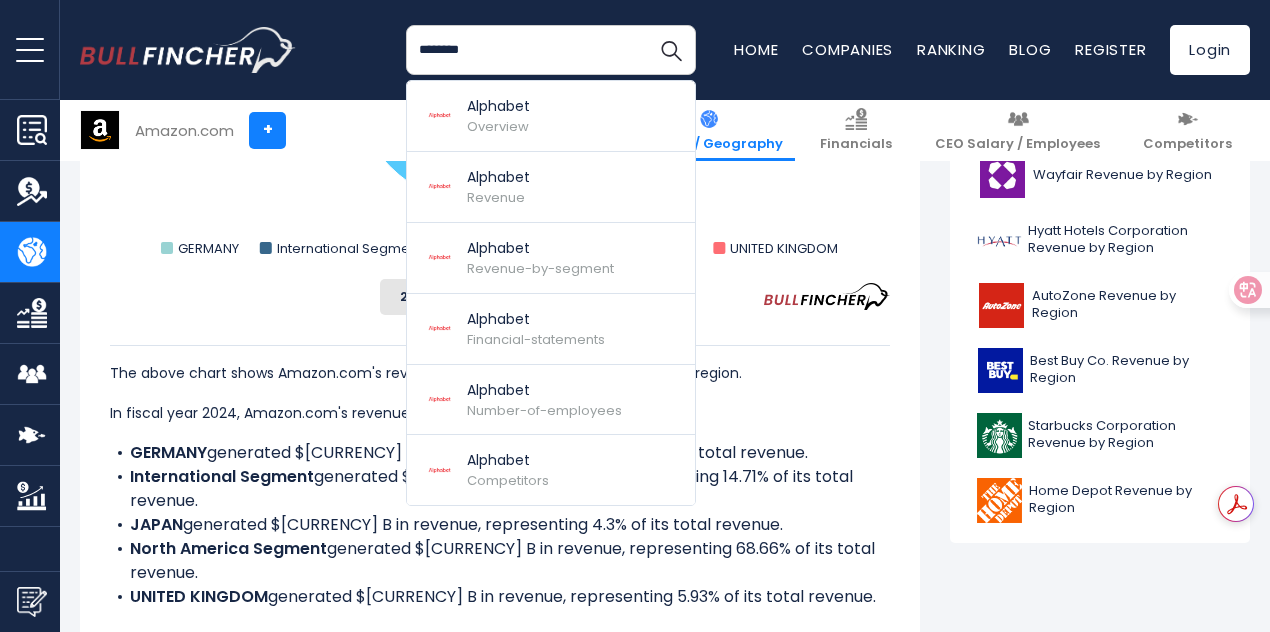 scroll, scrollTop: 800, scrollLeft: 0, axis: vertical 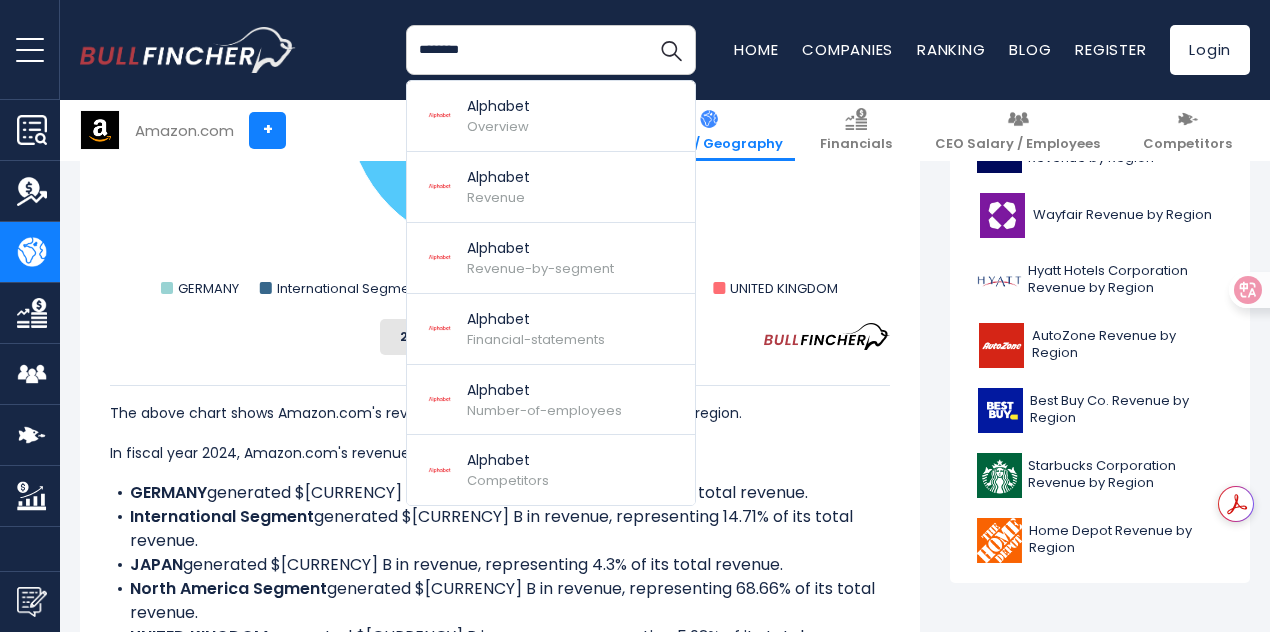 click on "Amazon.com's Revenue by Region
In fiscal year 2024,
Amazon.com's
revenue by geographical region are as follows:
GERMANY:
$40.86 B
International Segment:
$93.83 B
JAPAN: North America Segment: Check out  $0" at bounding box center (665, 1819) 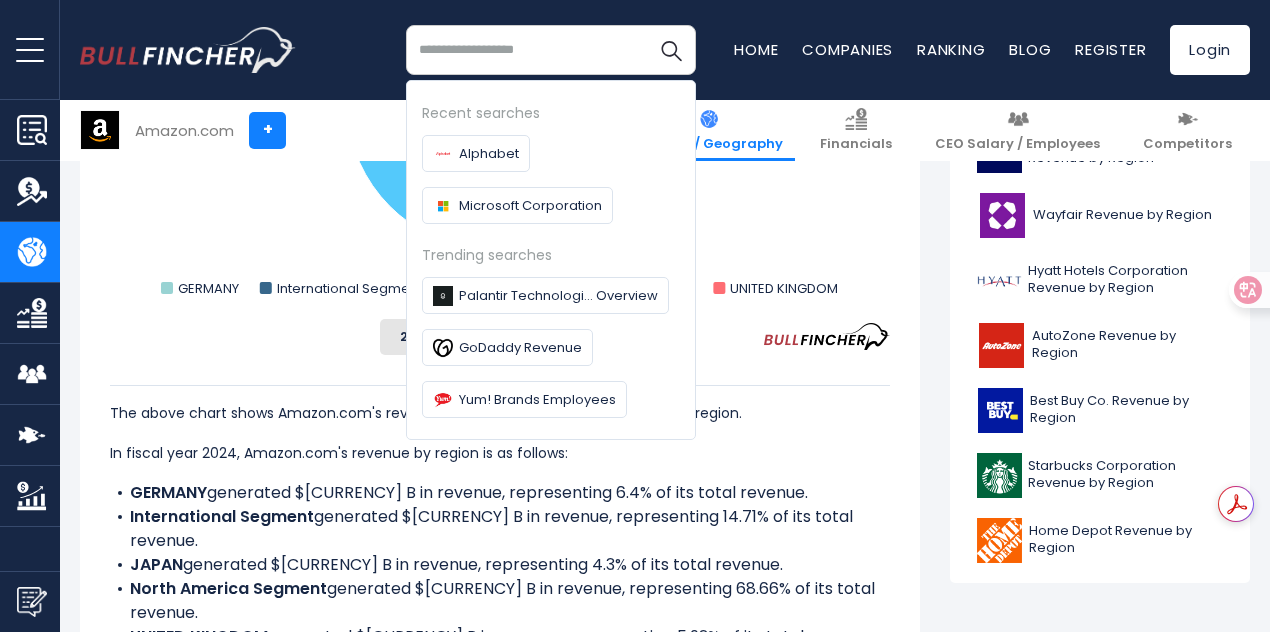 type 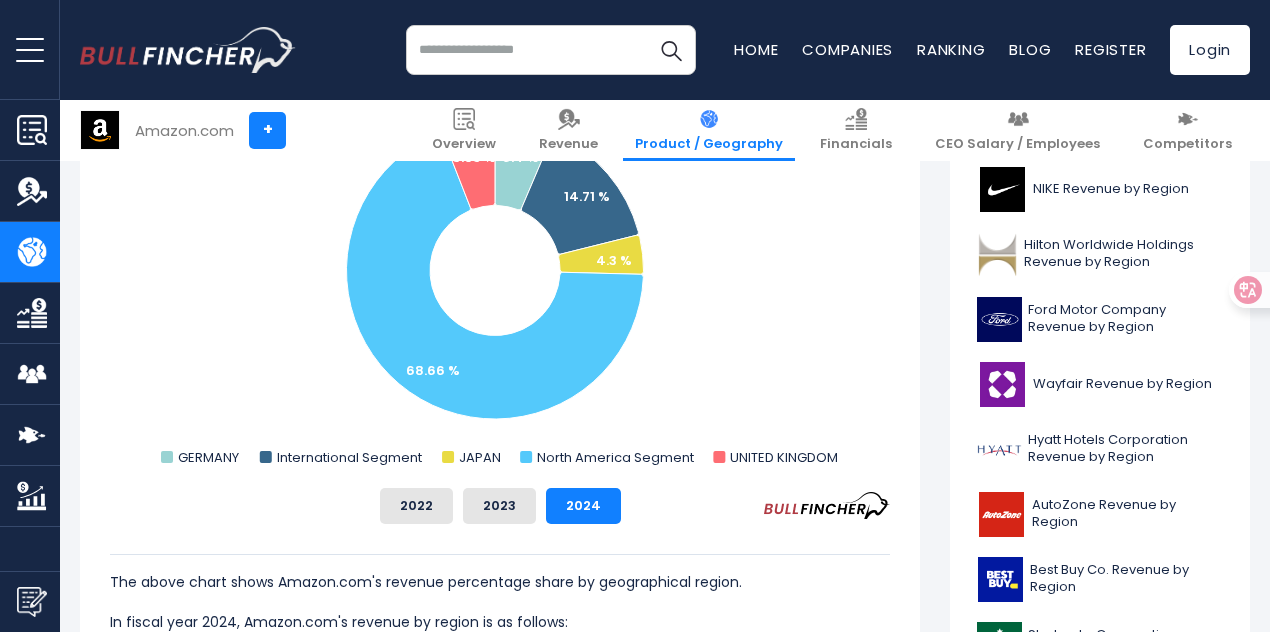 scroll, scrollTop: 600, scrollLeft: 0, axis: vertical 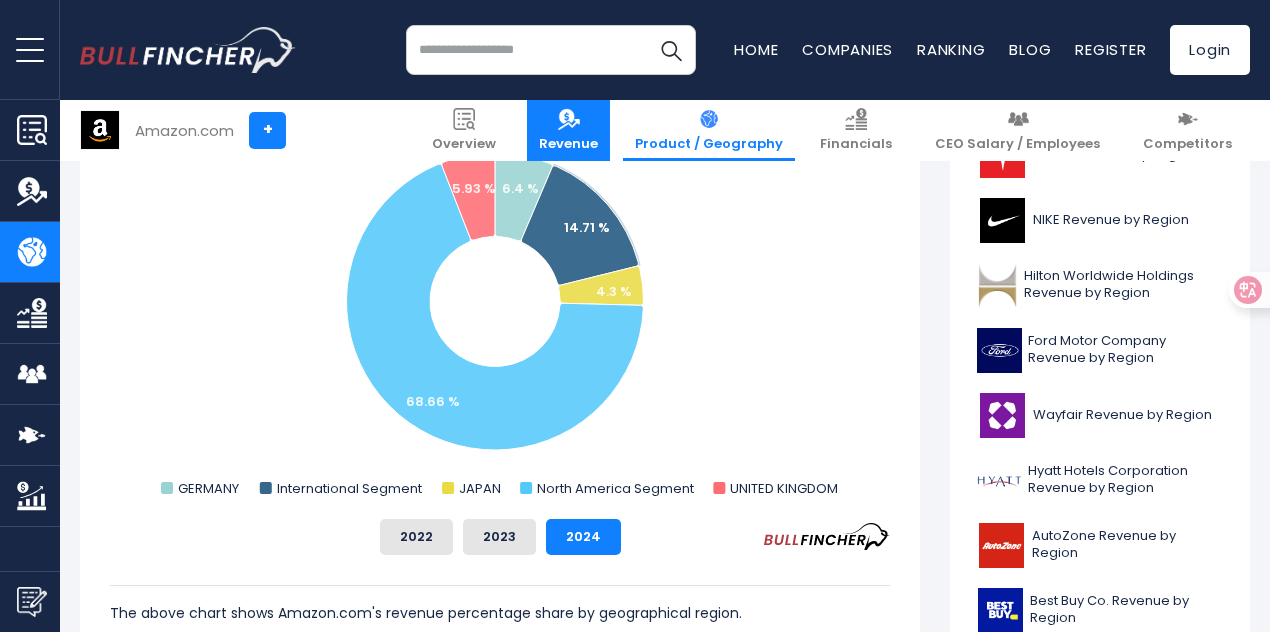 click on "Revenue" at bounding box center [568, 130] 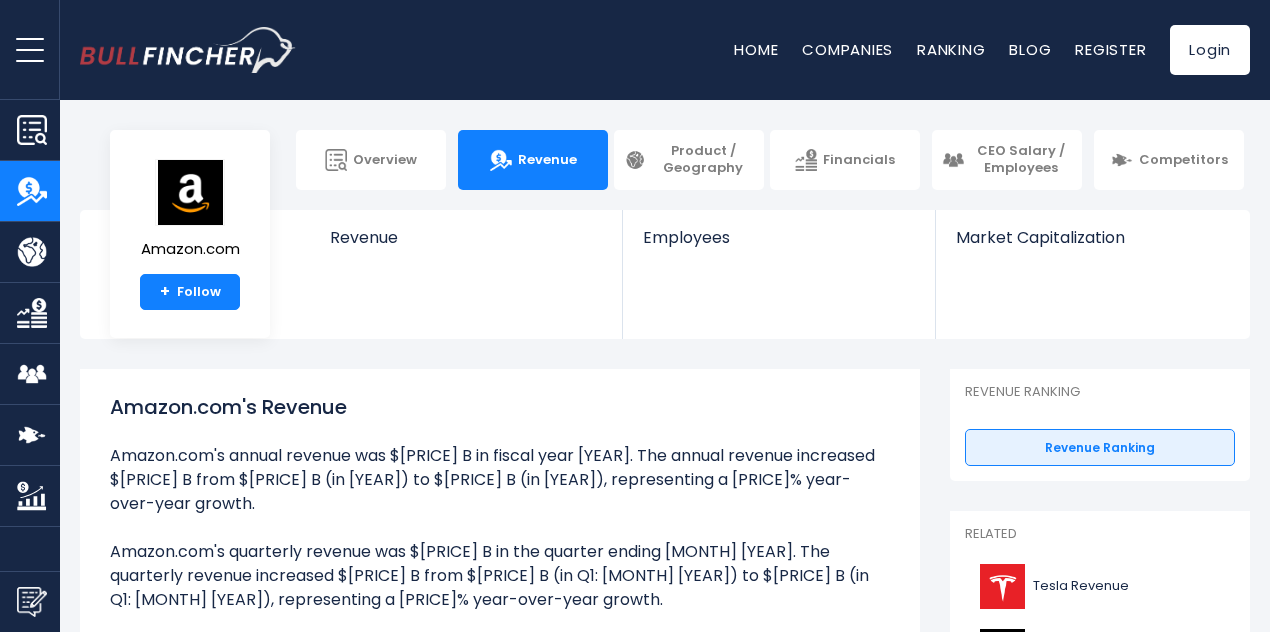 scroll, scrollTop: 0, scrollLeft: 0, axis: both 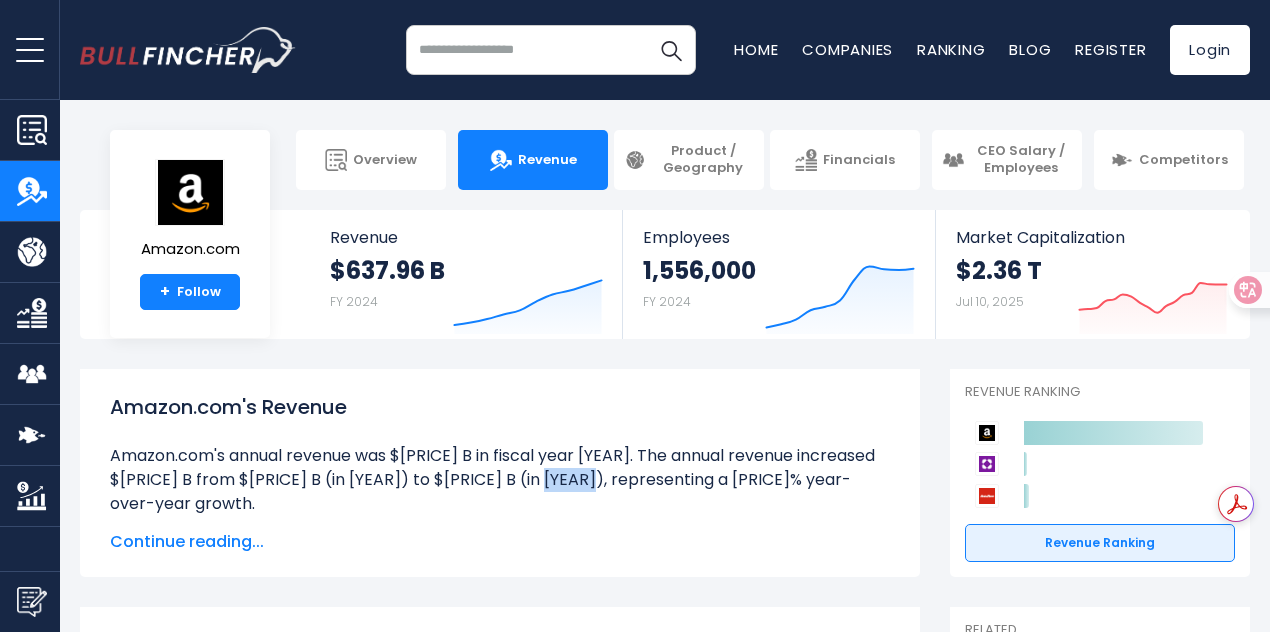 drag, startPoint x: 214, startPoint y: 480, endPoint x: 261, endPoint y: 480, distance: 47 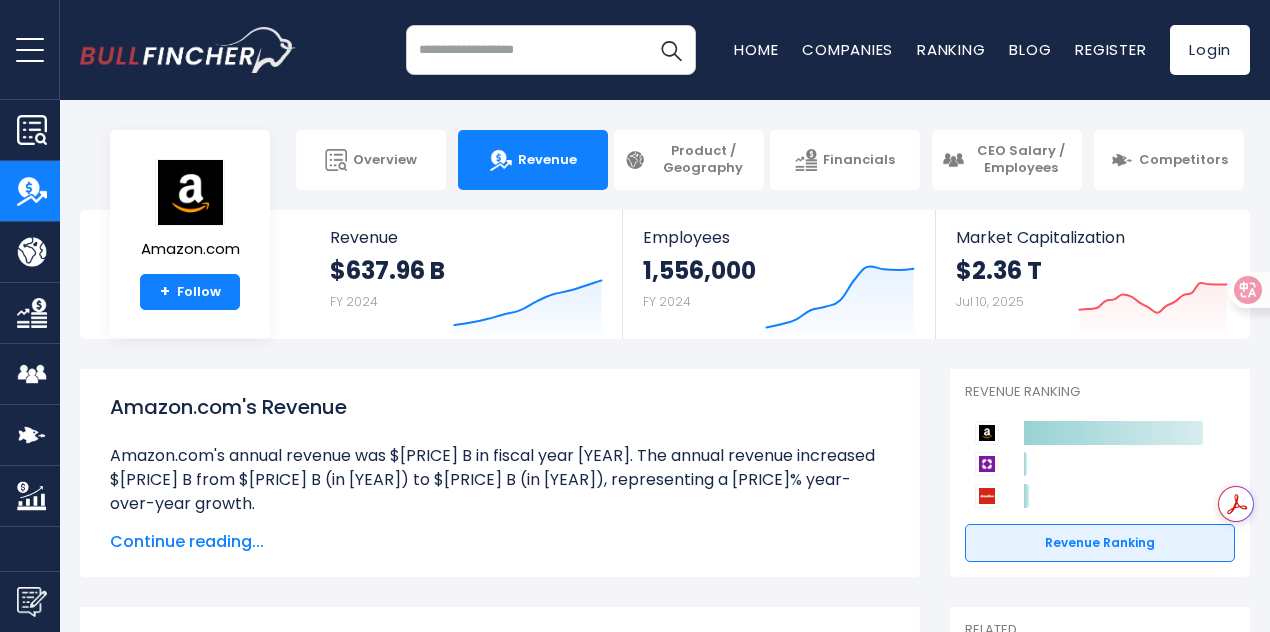 click at bounding box center [551, 50] 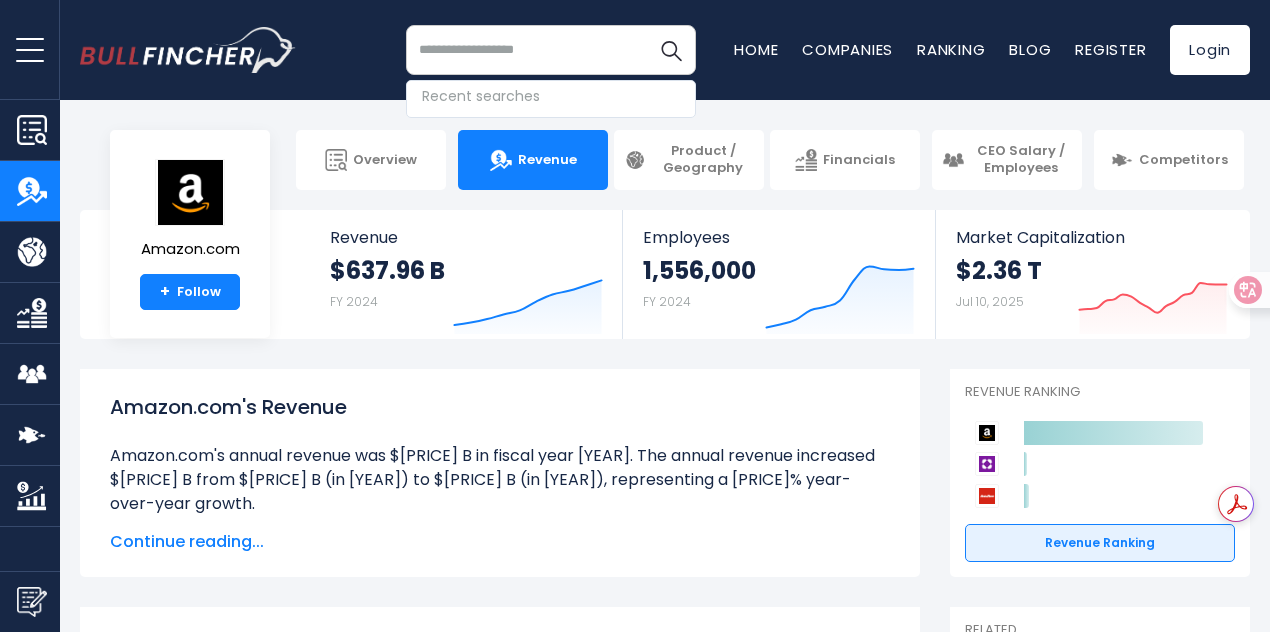 paste on "********" 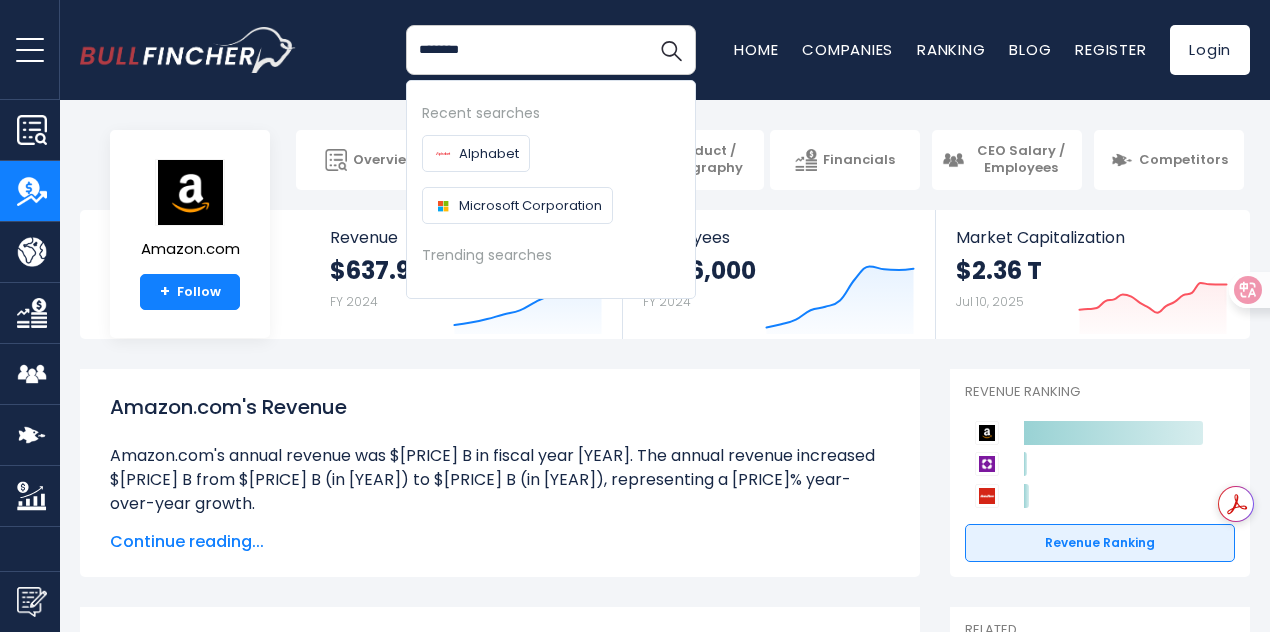 type on "********" 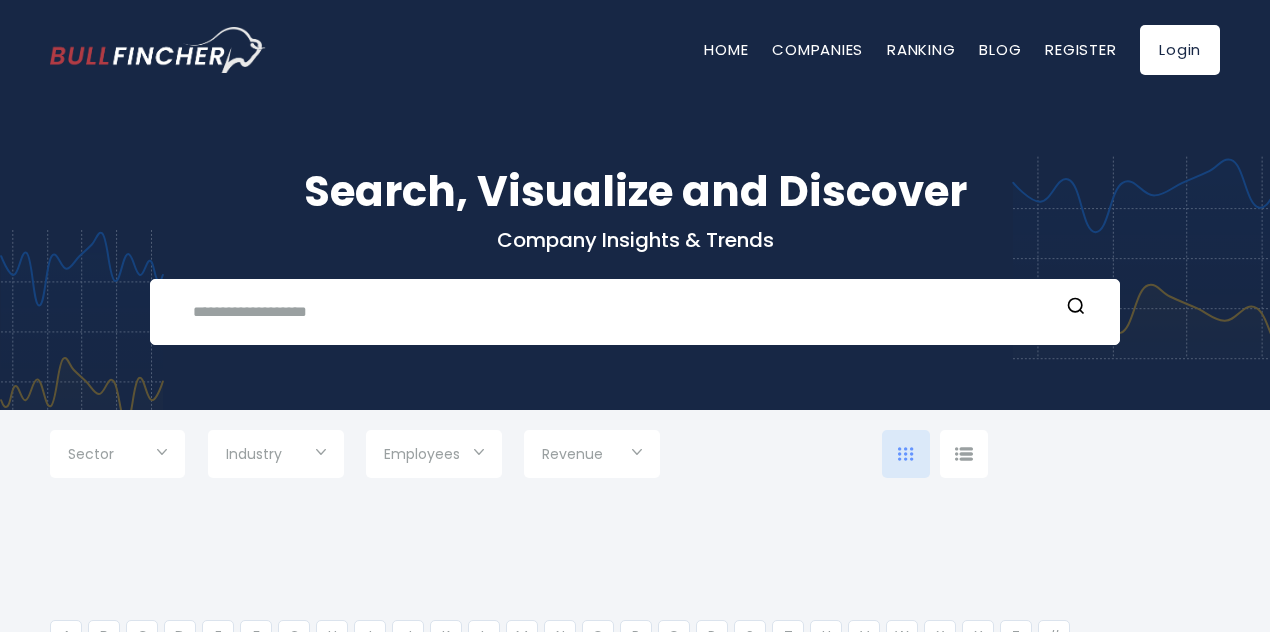 scroll, scrollTop: 0, scrollLeft: 0, axis: both 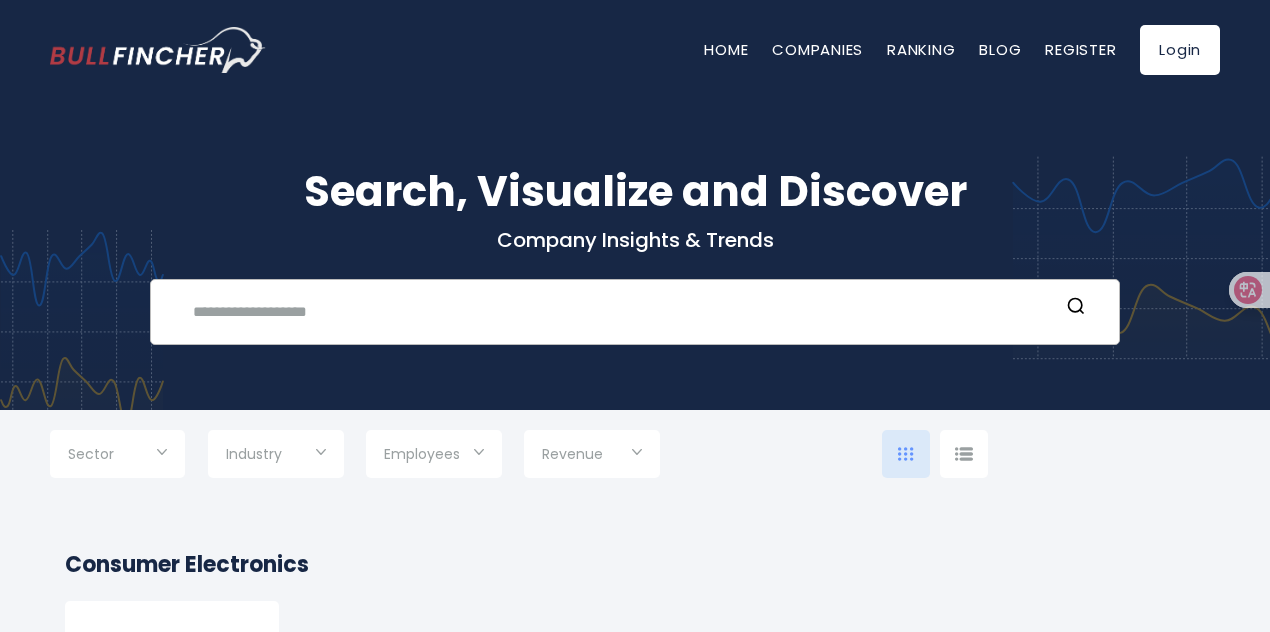 click at bounding box center (620, 311) 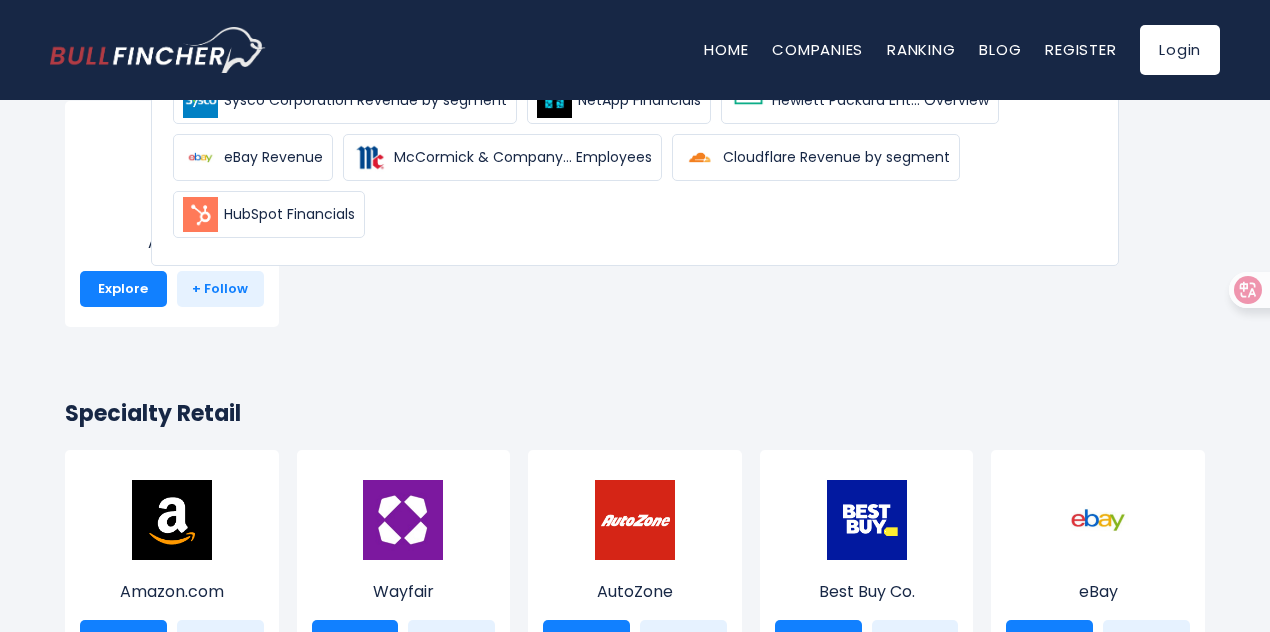 scroll, scrollTop: 0, scrollLeft: 0, axis: both 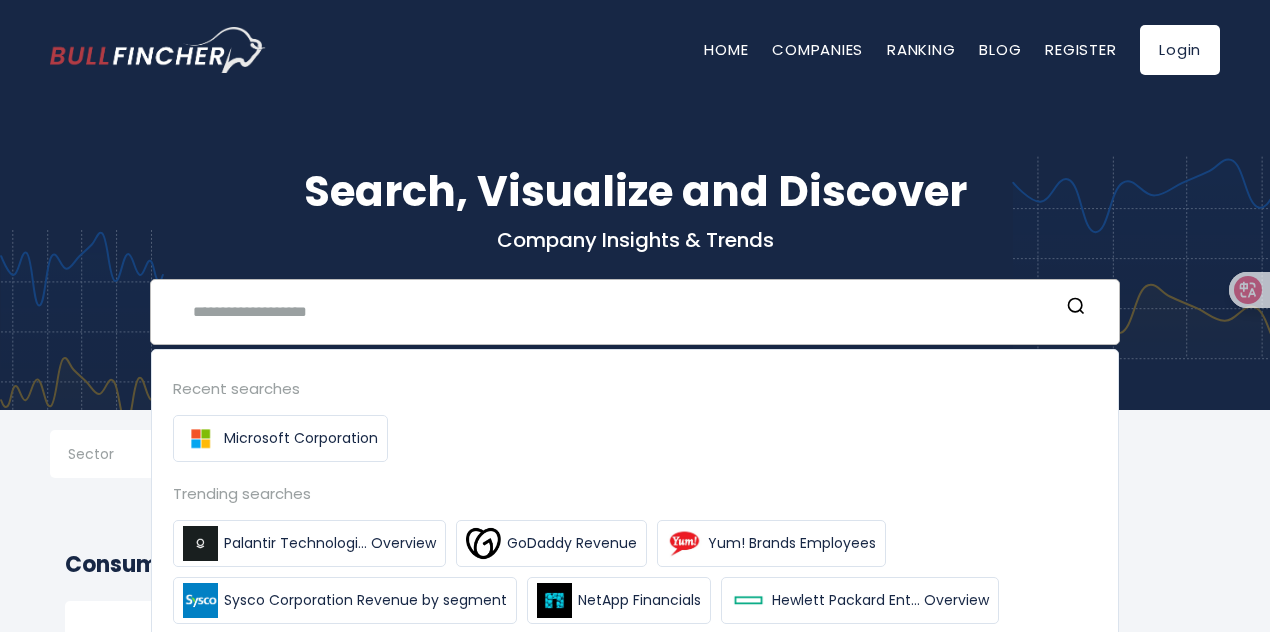 click at bounding box center (620, 311) 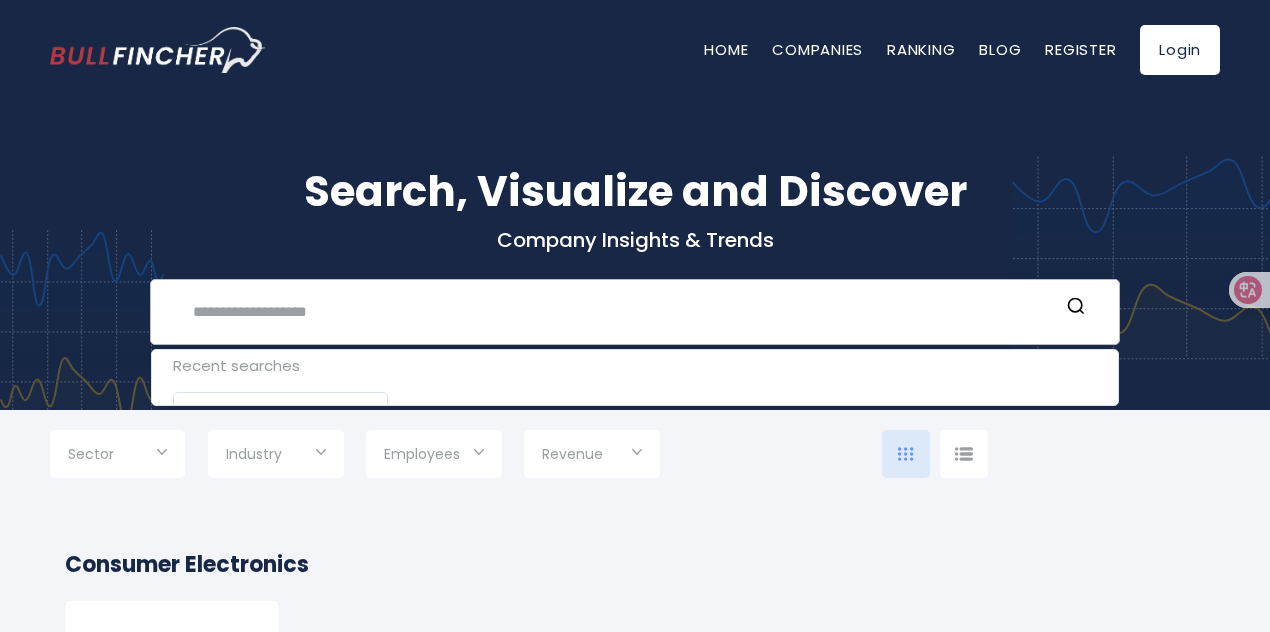 paste on "********" 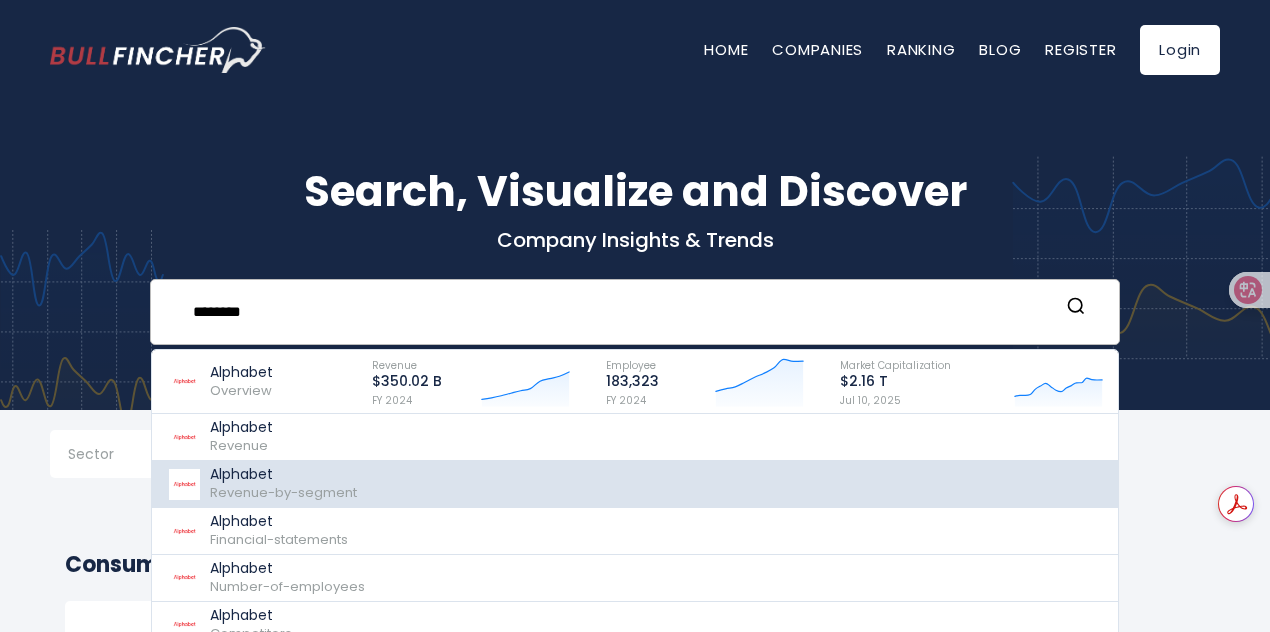 type on "********" 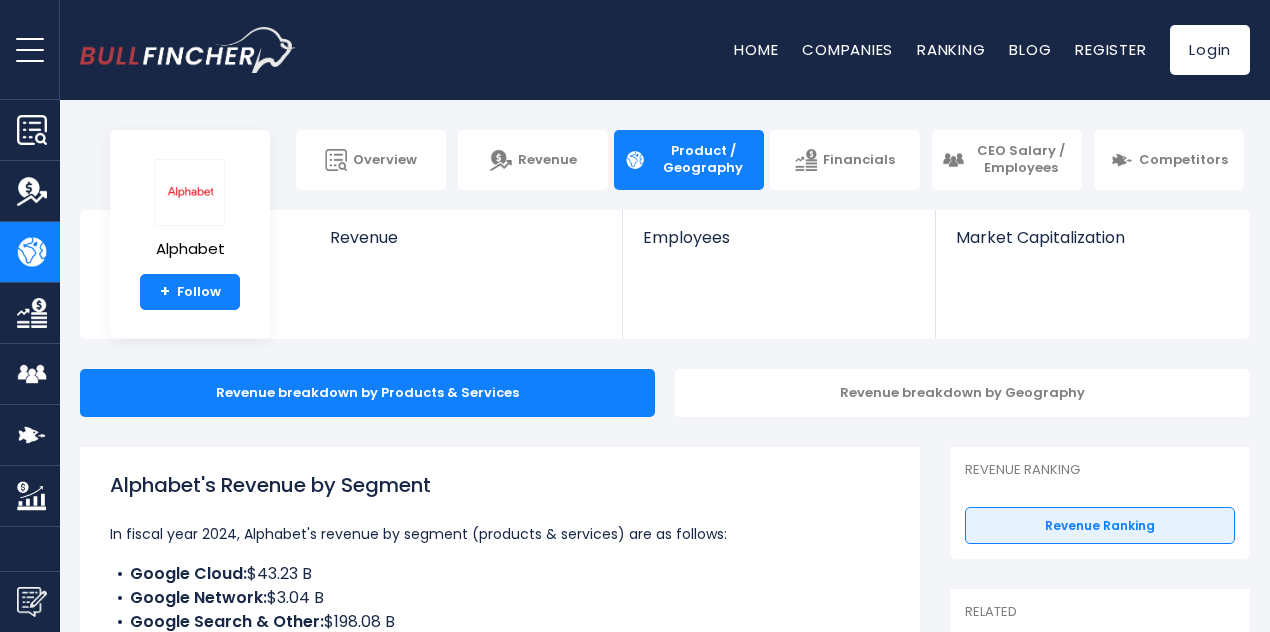 scroll, scrollTop: 0, scrollLeft: 0, axis: both 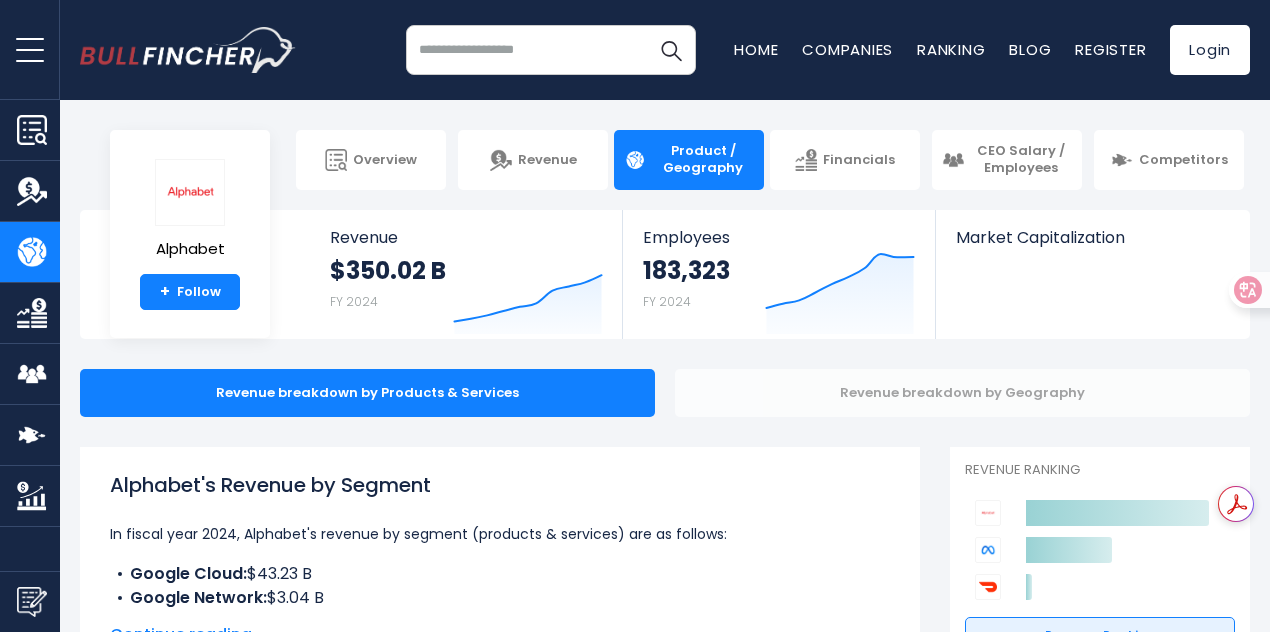 click on "Revenue breakdown by Geography" at bounding box center [962, 393] 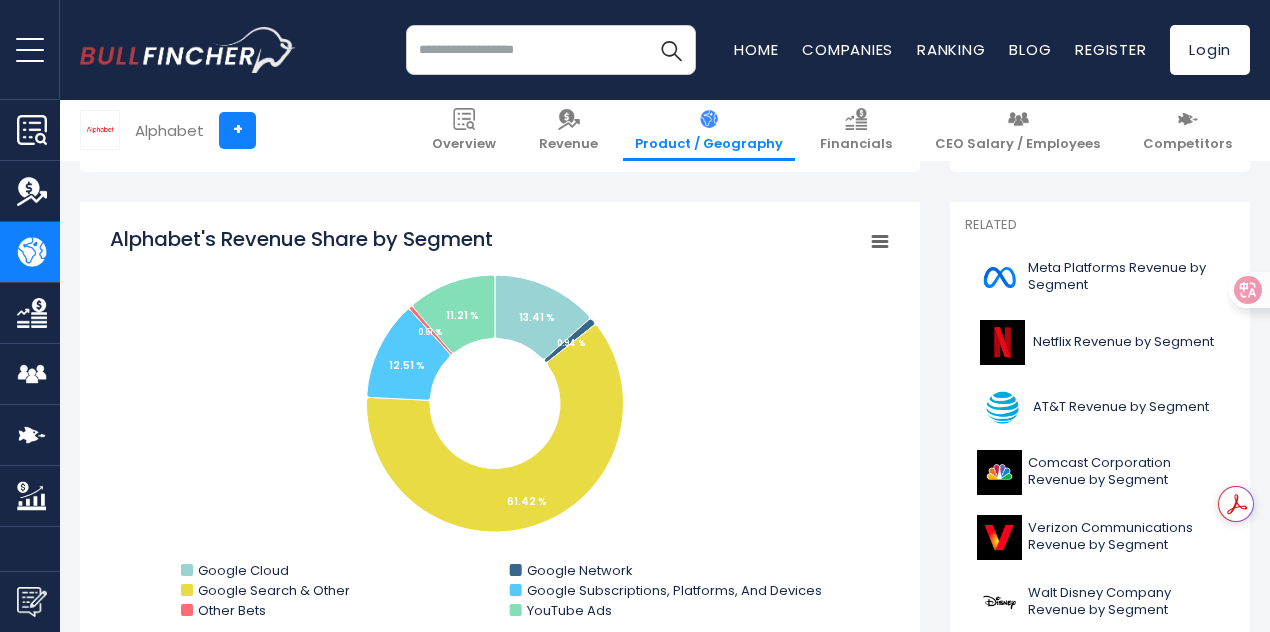 scroll, scrollTop: 500, scrollLeft: 0, axis: vertical 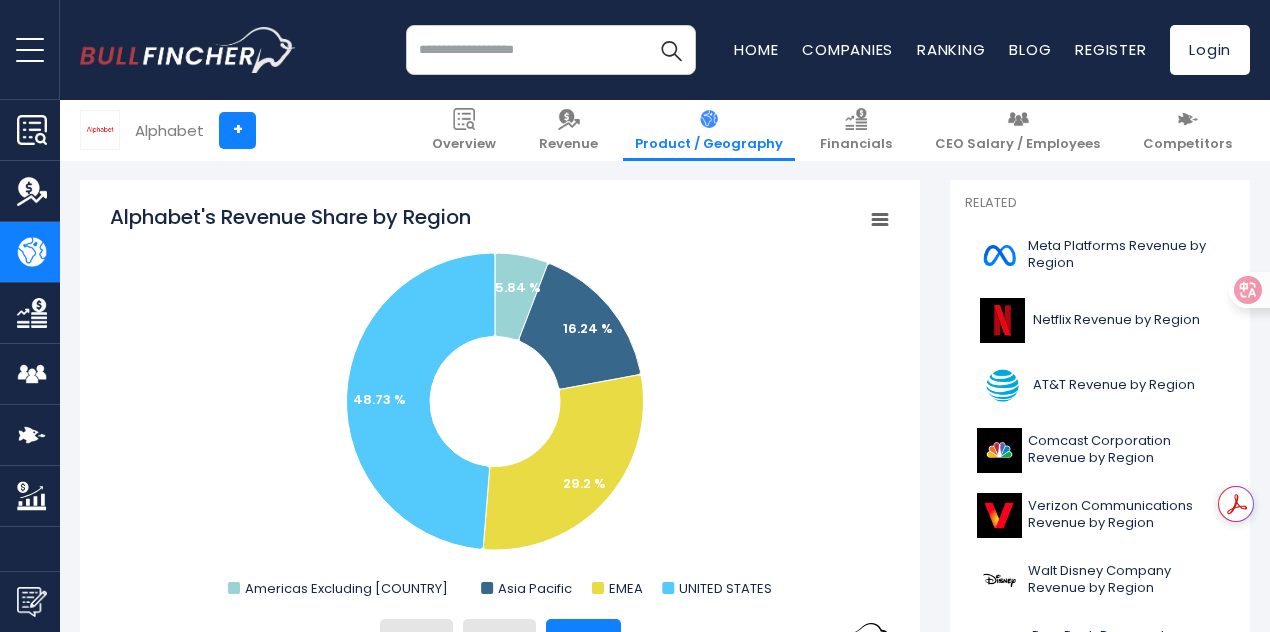 click at bounding box center [551, 50] 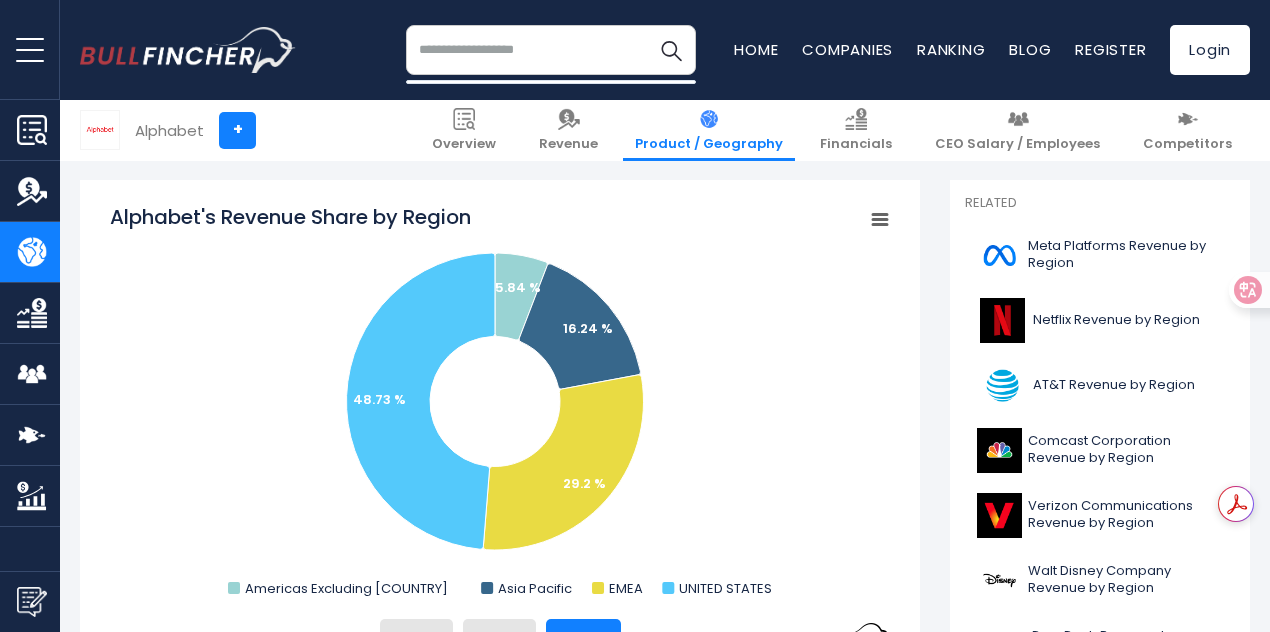 paste on "****" 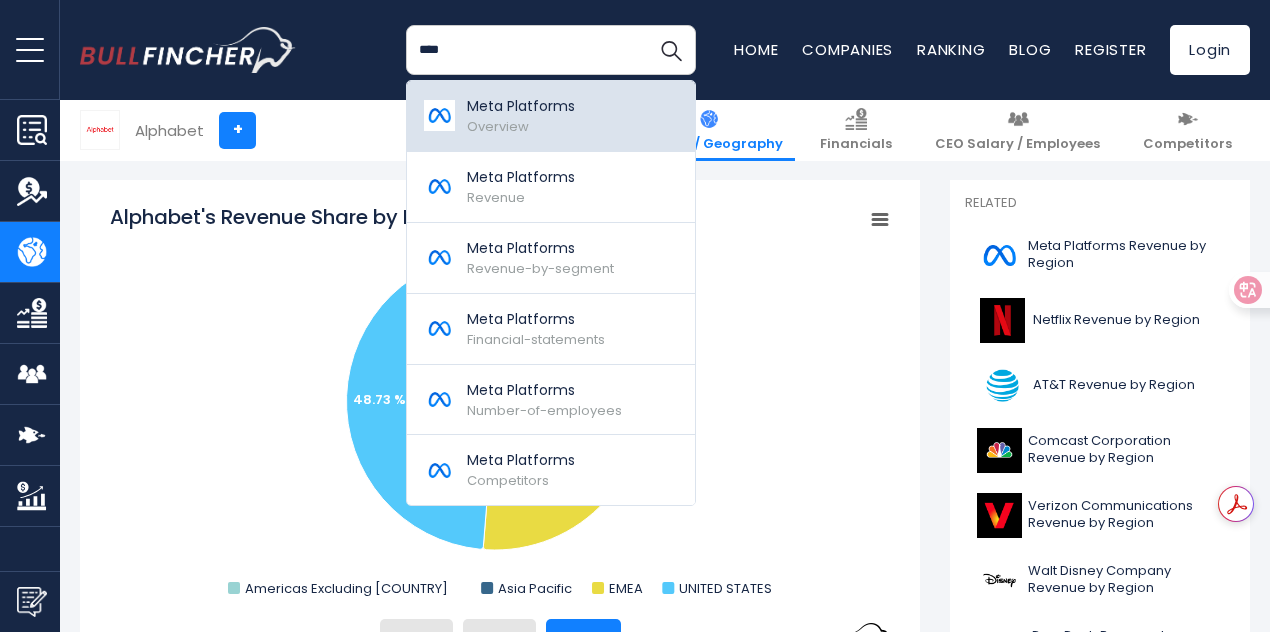 type on "****" 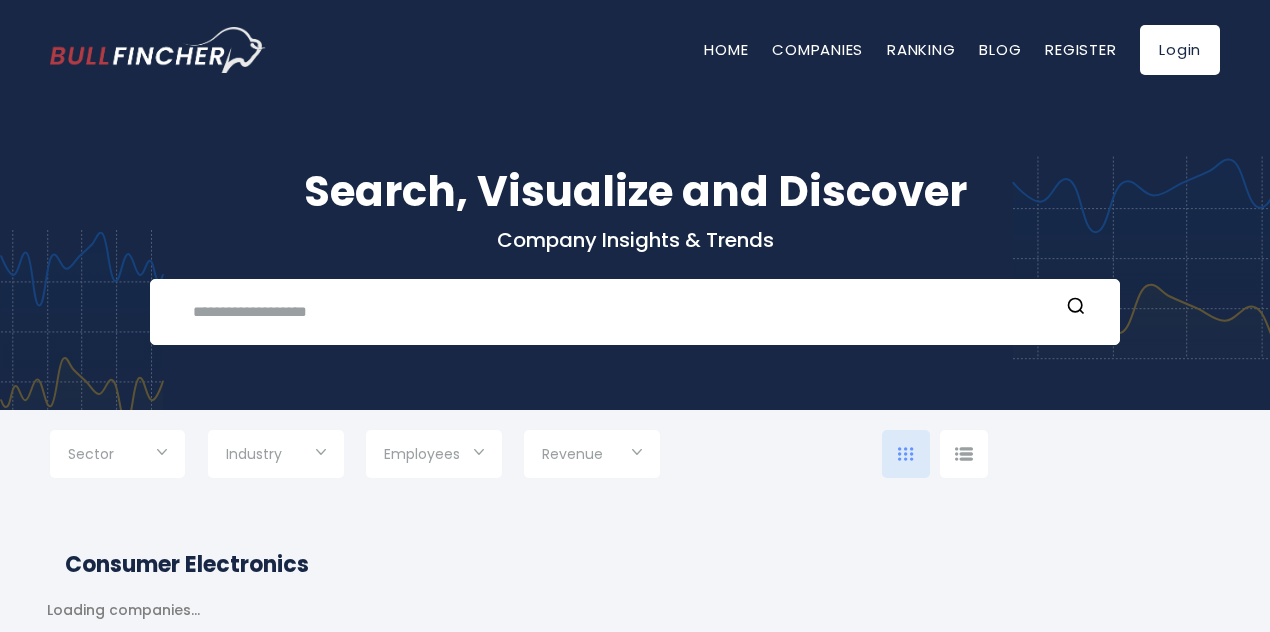scroll, scrollTop: 0, scrollLeft: 0, axis: both 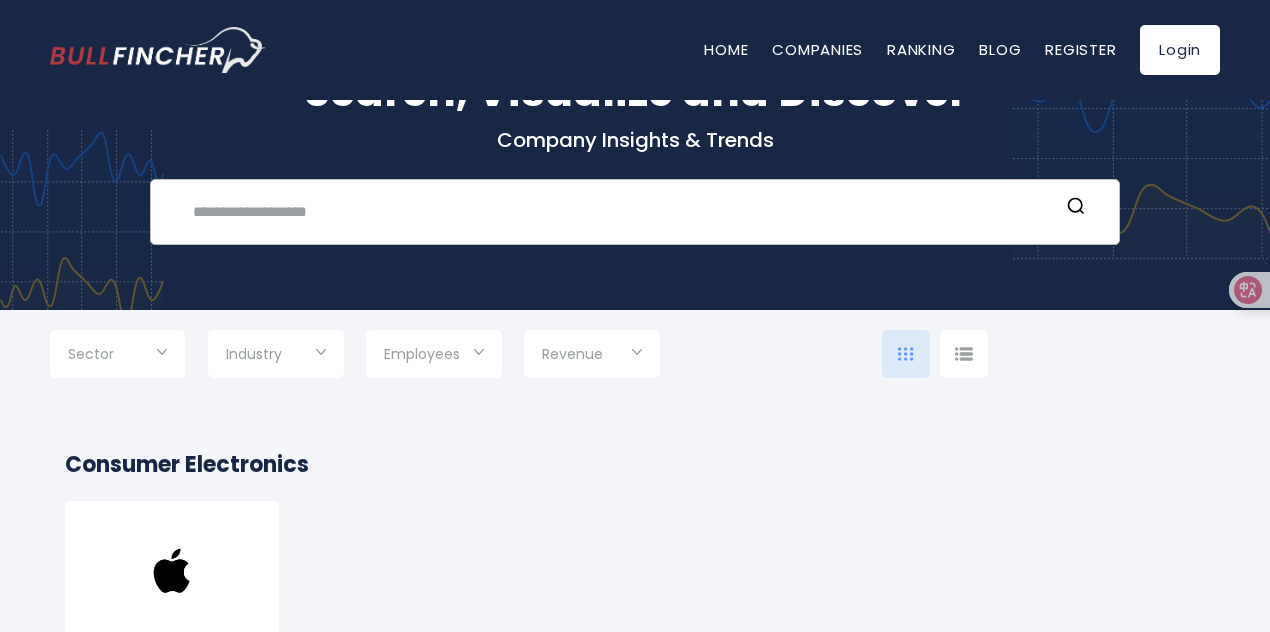 click at bounding box center (620, 211) 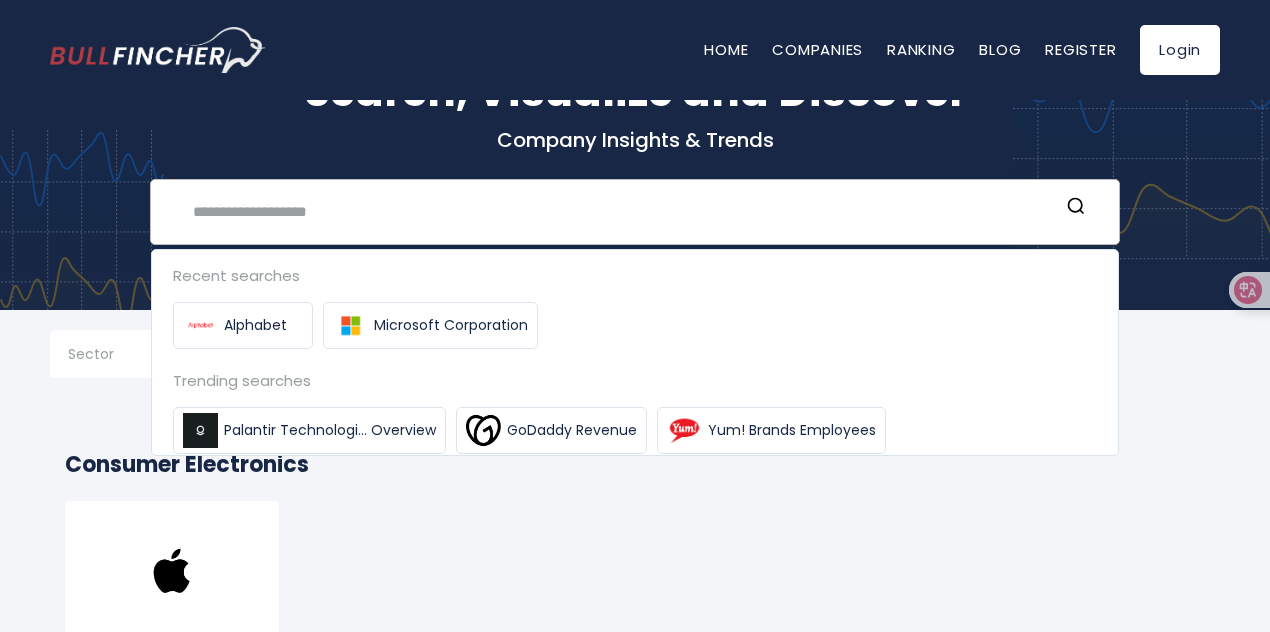 paste on "****" 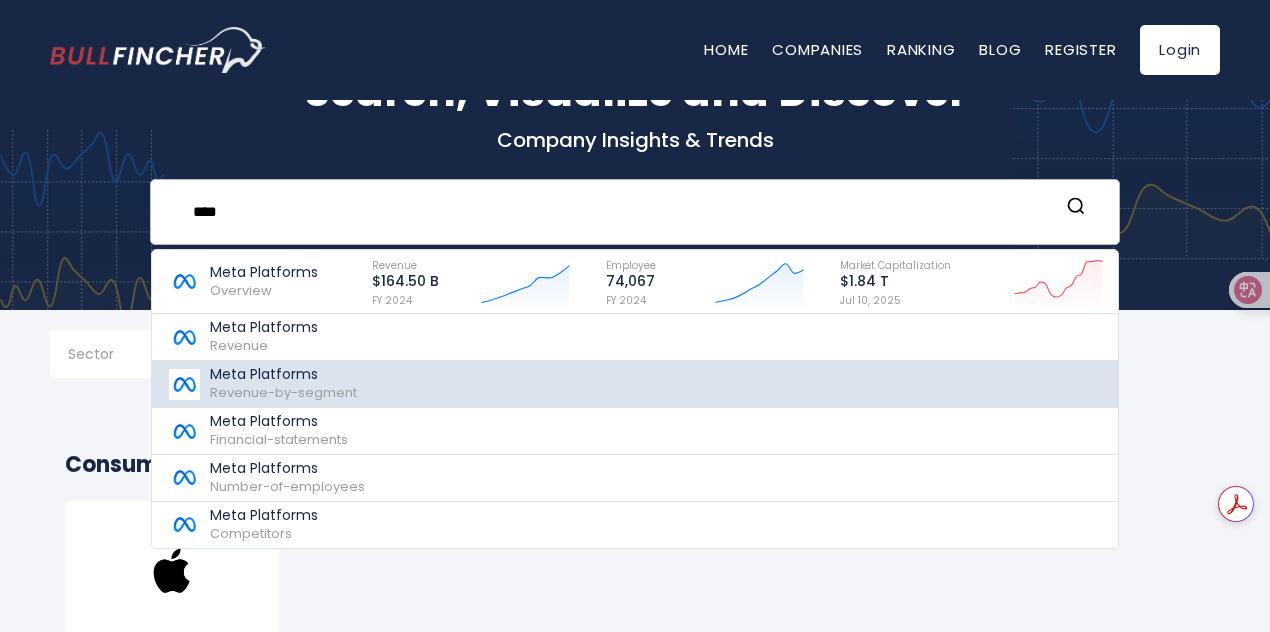 type on "****" 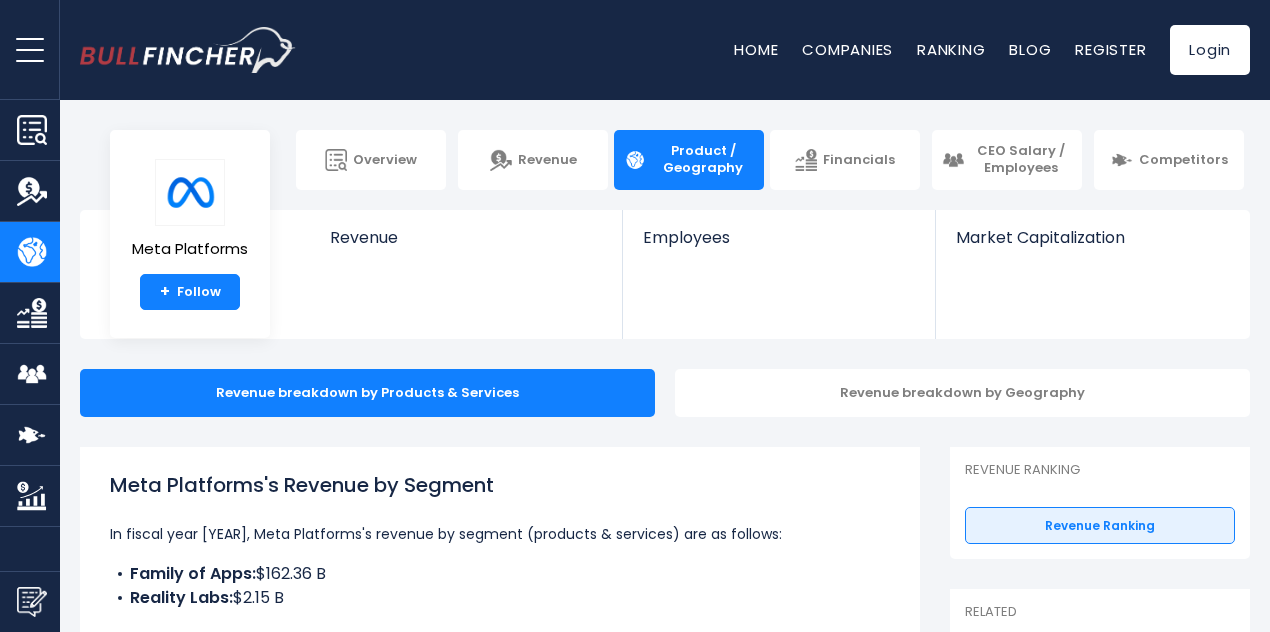 scroll, scrollTop: 0, scrollLeft: 0, axis: both 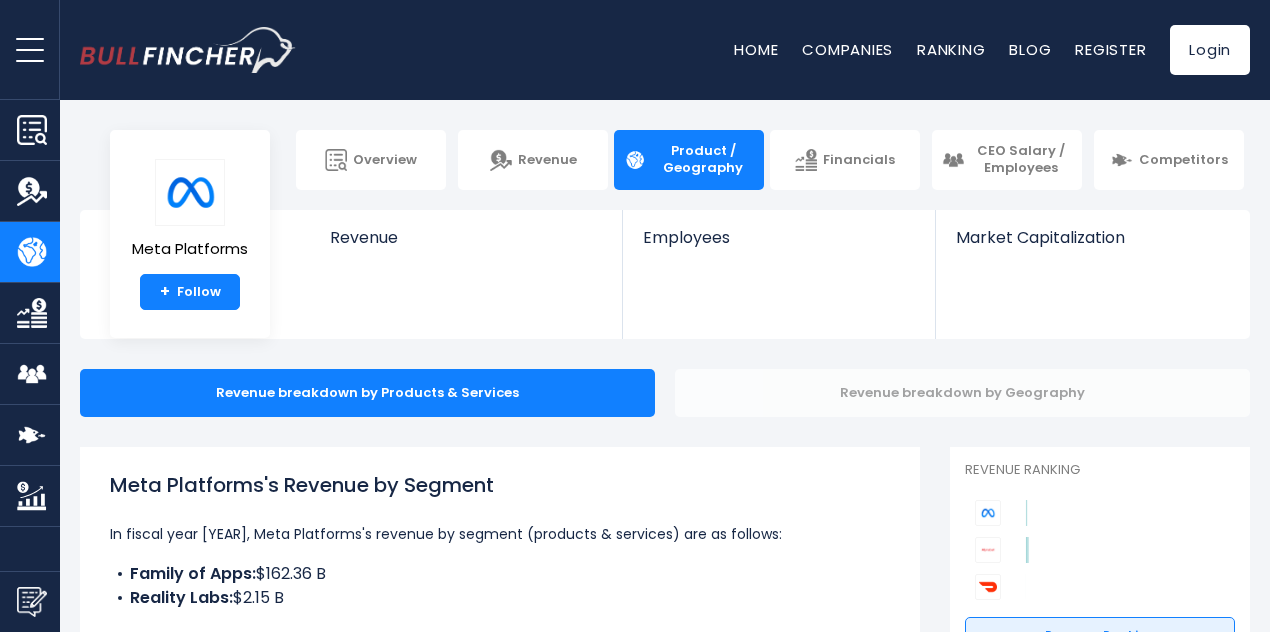 click on "Revenue breakdown by Geography" at bounding box center (962, 393) 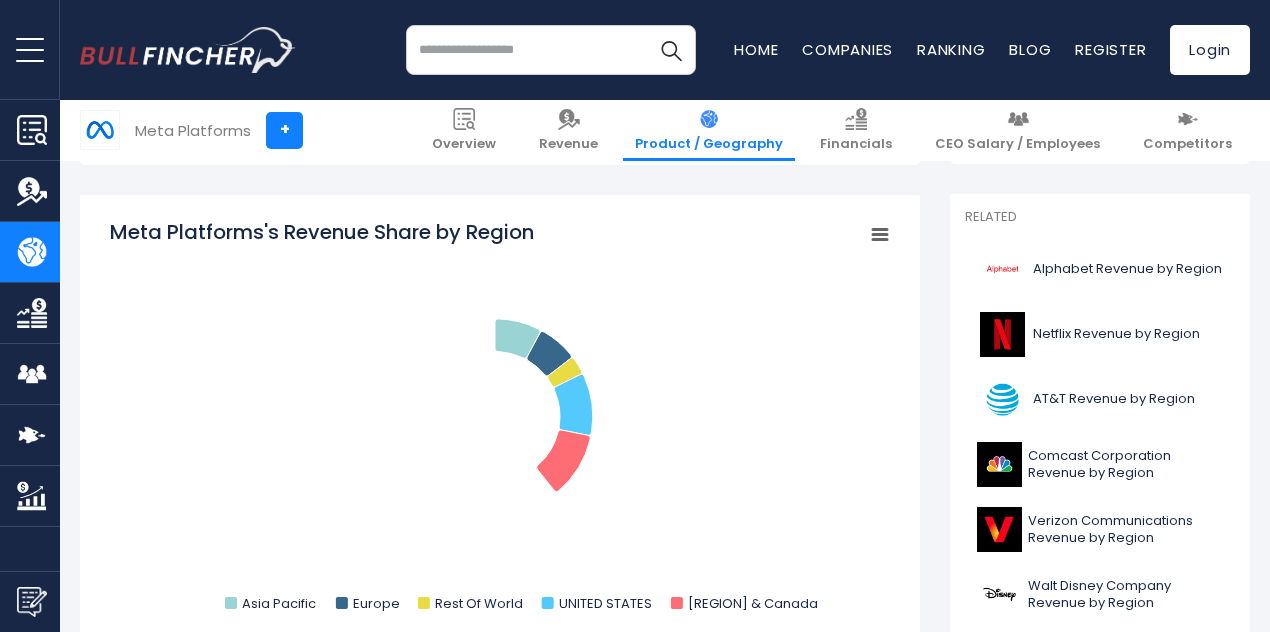 scroll, scrollTop: 300, scrollLeft: 0, axis: vertical 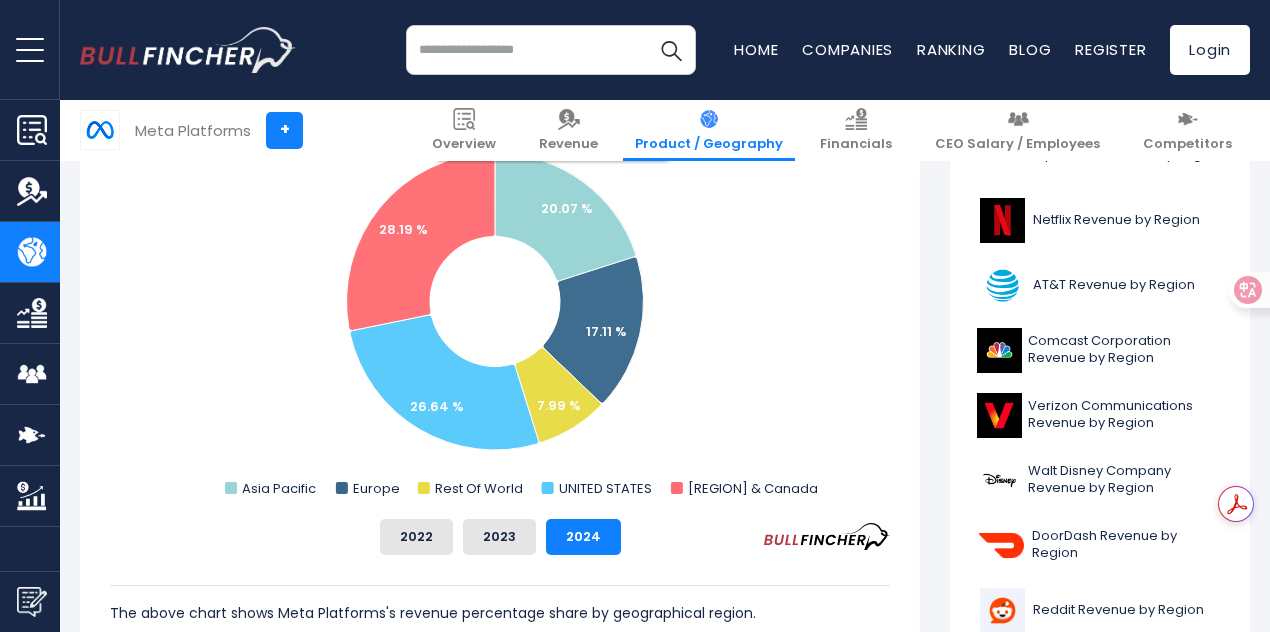click at bounding box center [551, 50] 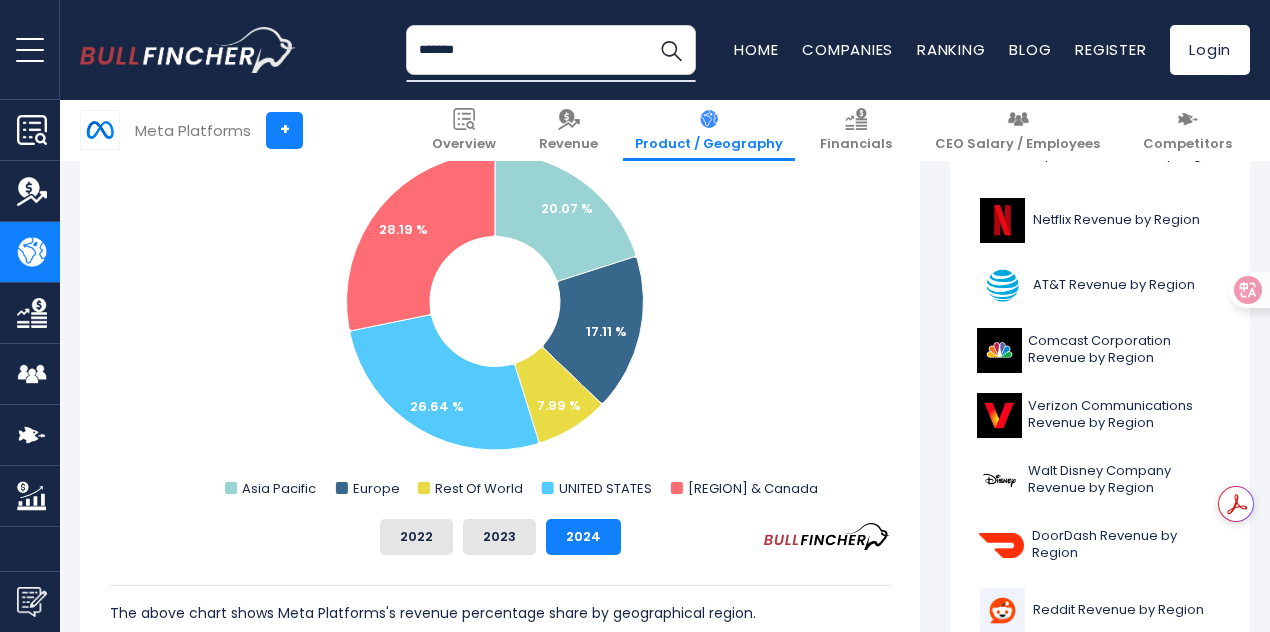 click on "*******" at bounding box center [551, 50] 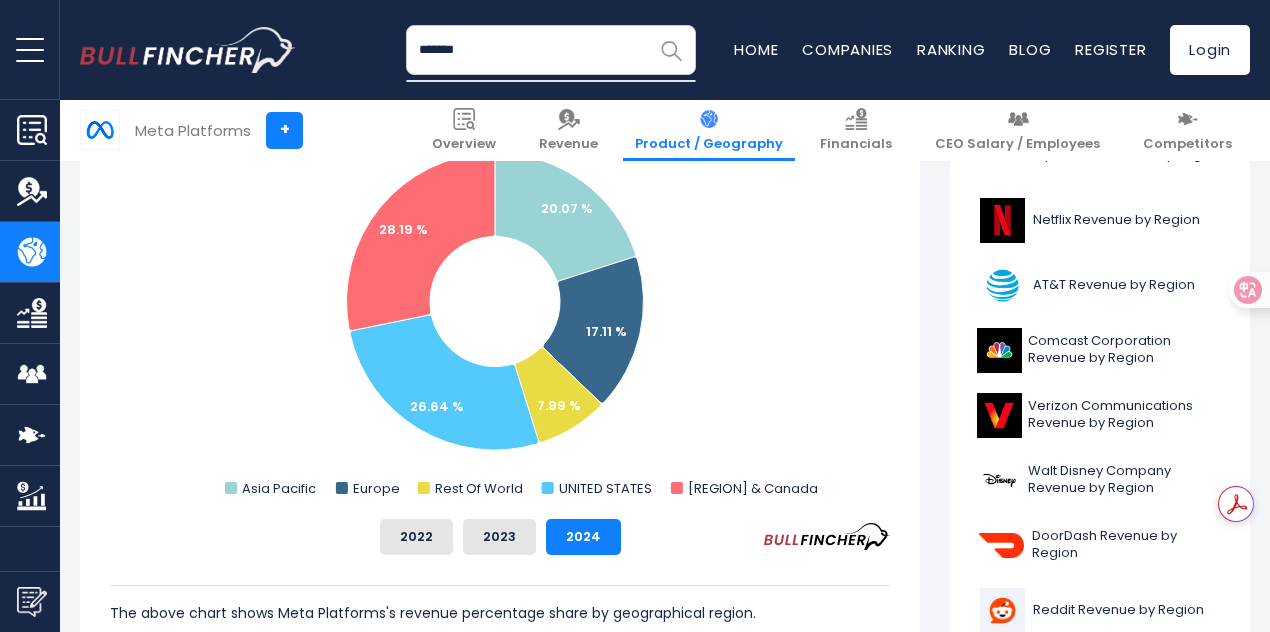 type on "*******" 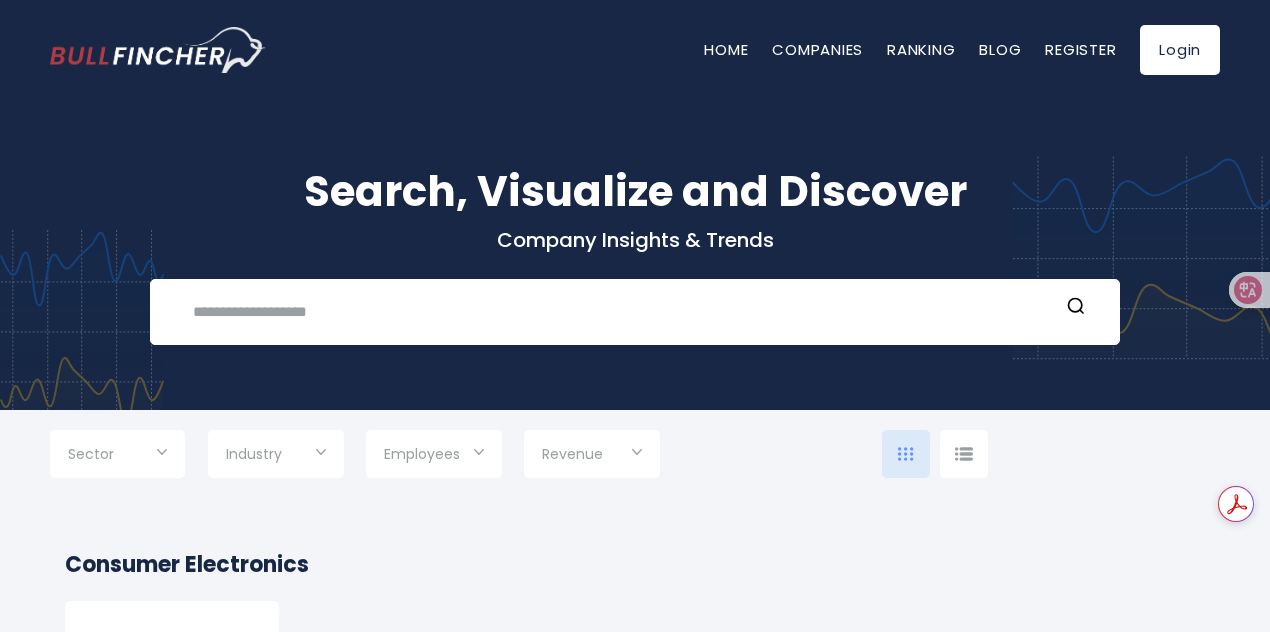 scroll, scrollTop: 300, scrollLeft: 0, axis: vertical 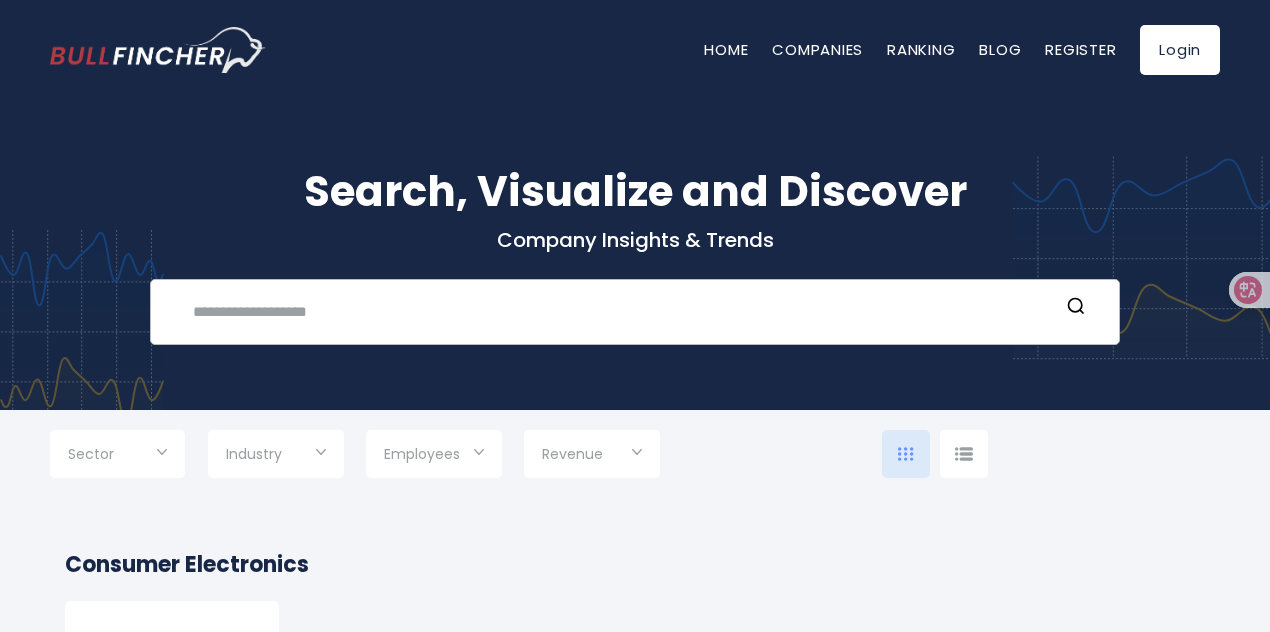 click at bounding box center (620, 311) 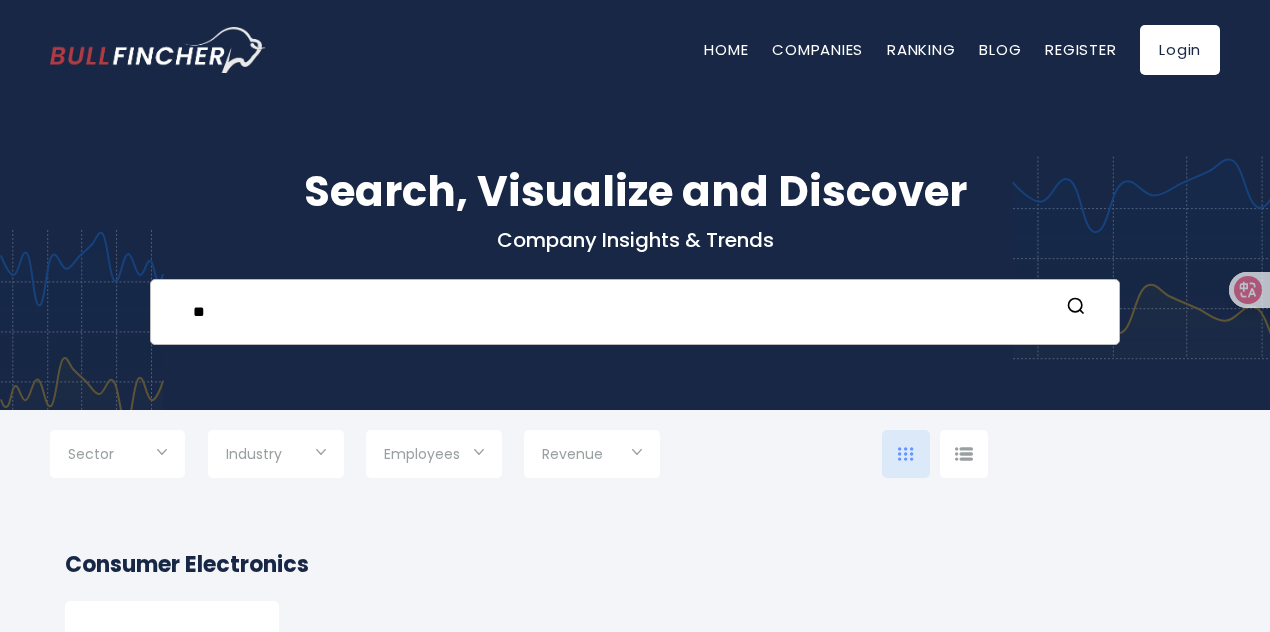 type on "*" 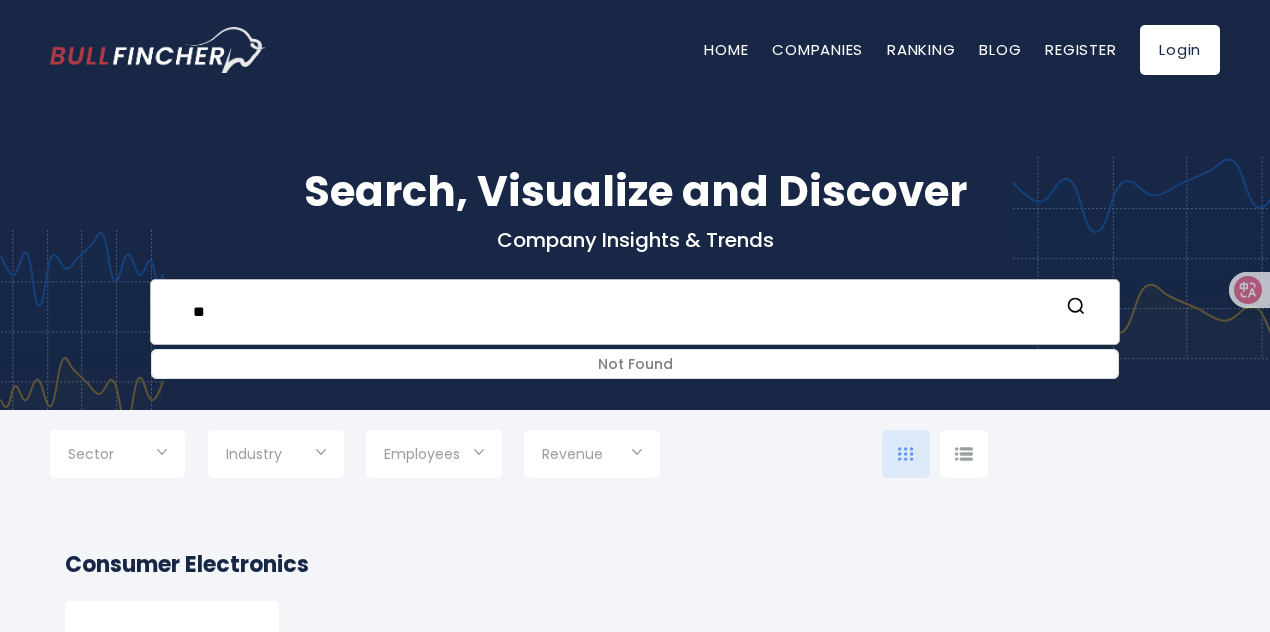type on "*" 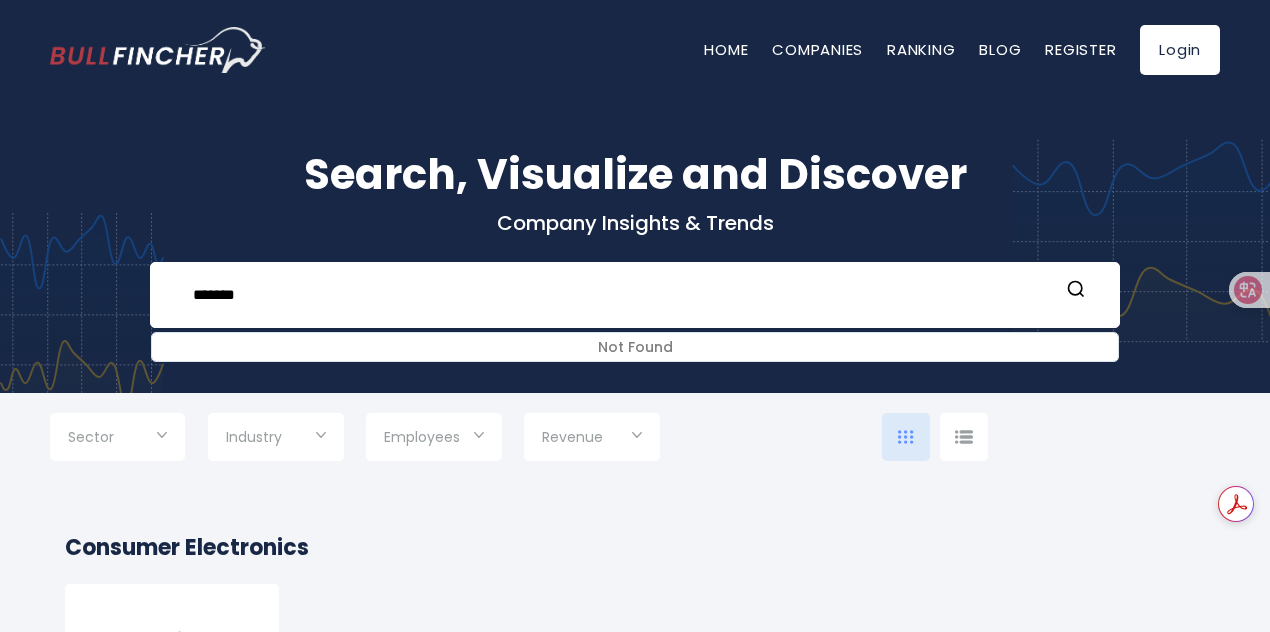 scroll, scrollTop: 0, scrollLeft: 0, axis: both 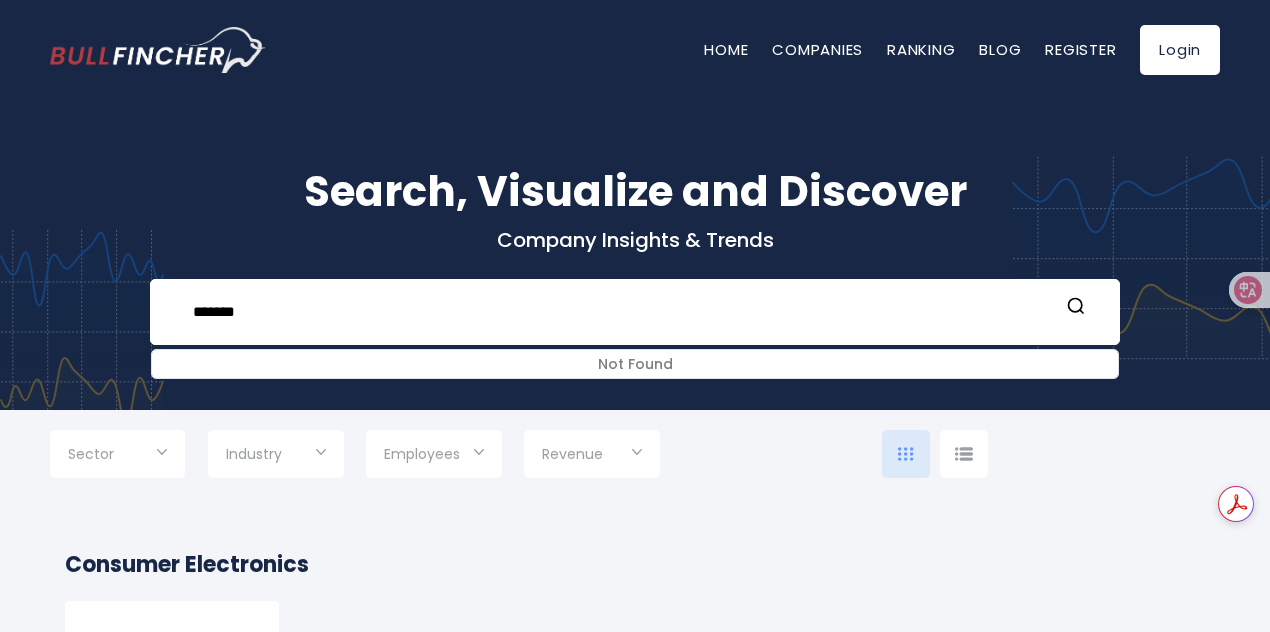 drag, startPoint x: 330, startPoint y: 321, endPoint x: 128, endPoint y: 303, distance: 202.8004 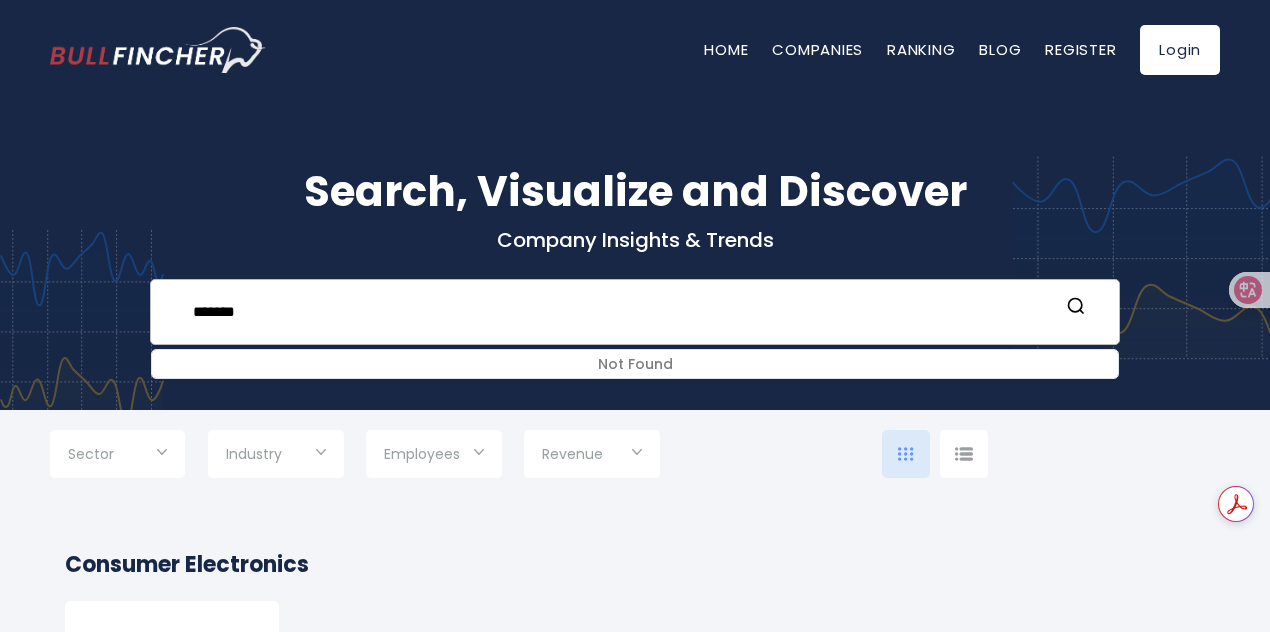 paste on "**********" 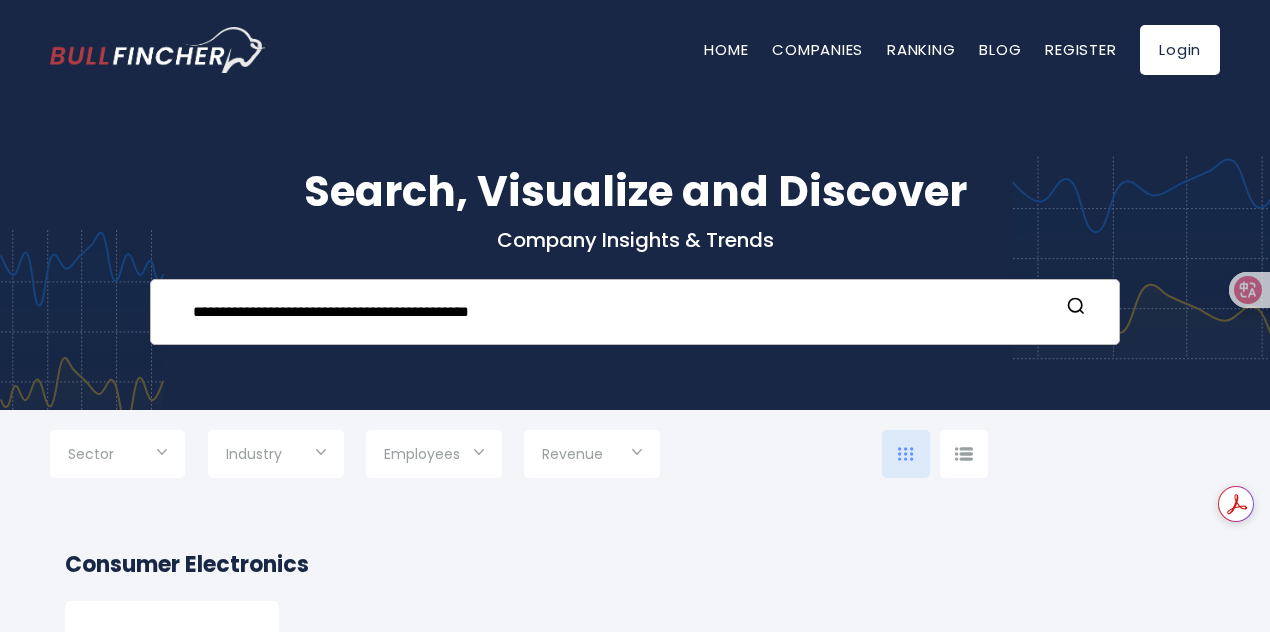click on "**********" at bounding box center [620, 311] 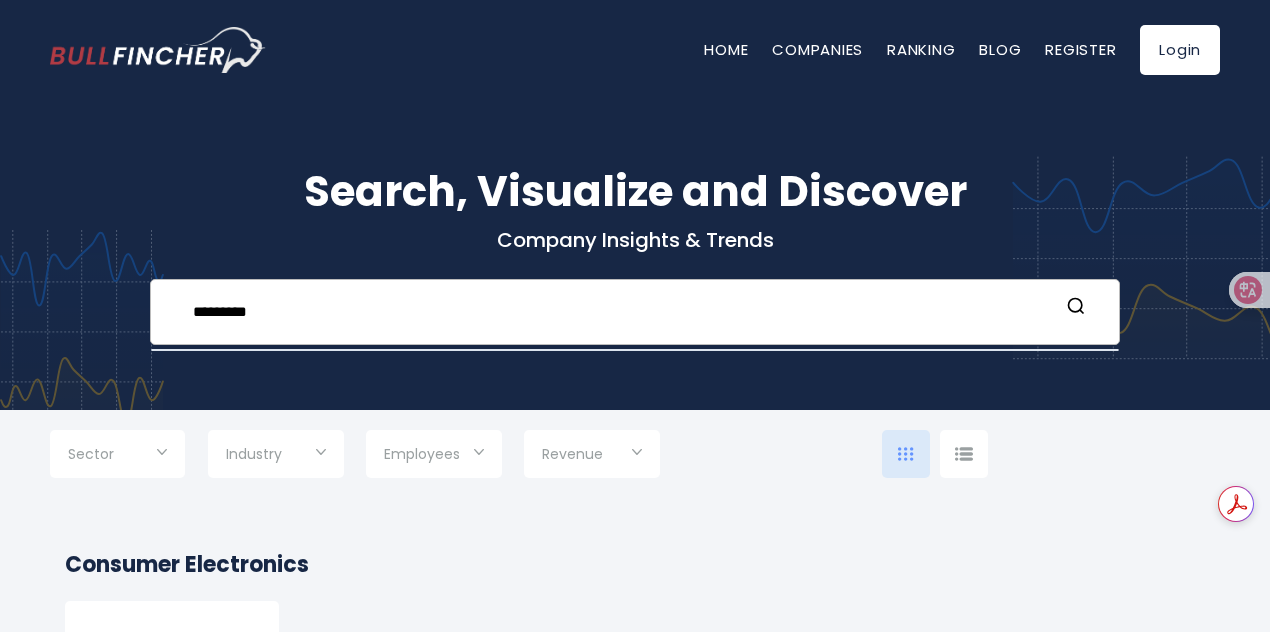 type on "*********" 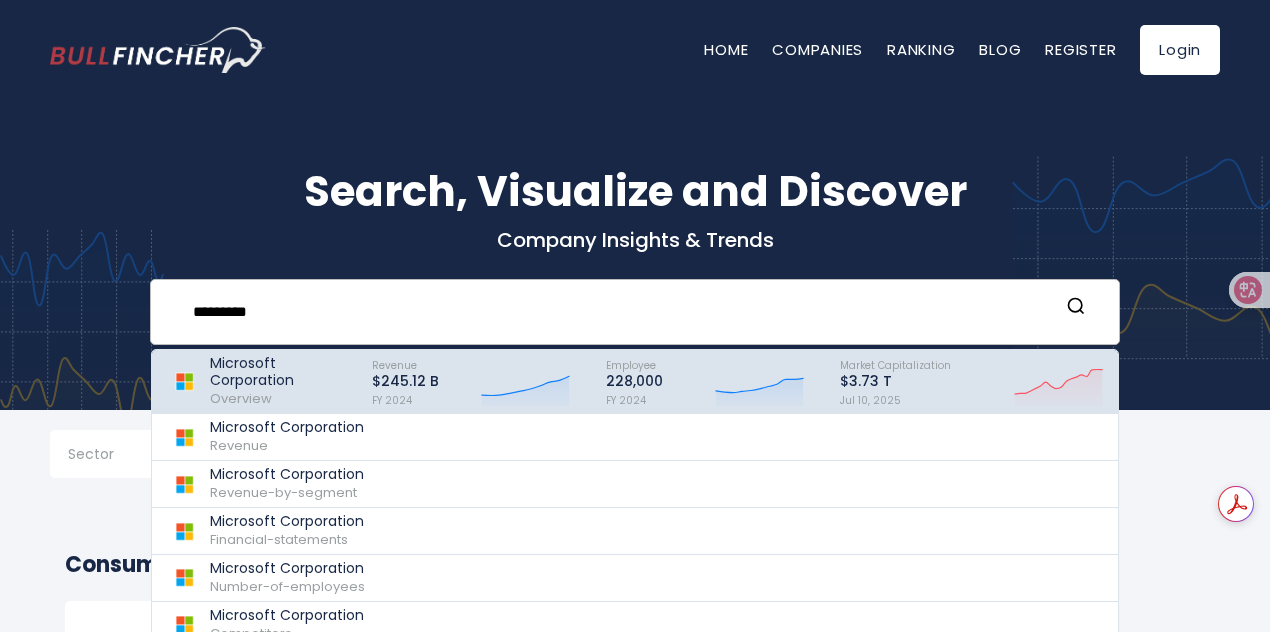 click on "Microsoft Corporation" at bounding box center [282, 372] 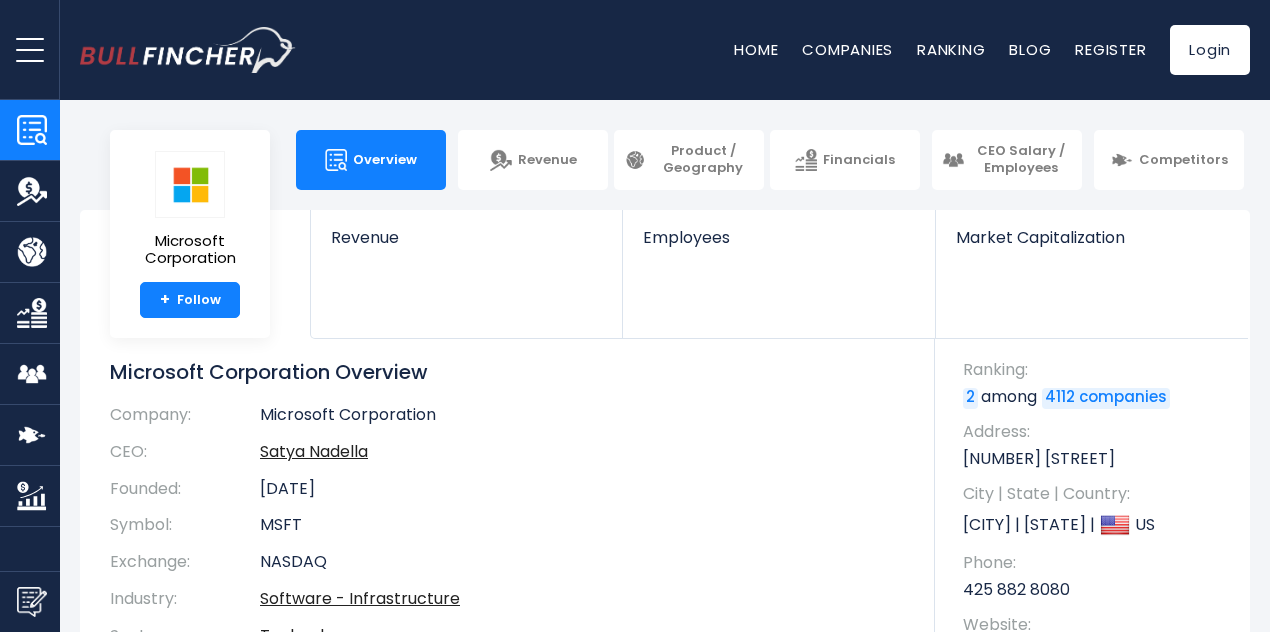 scroll, scrollTop: 0, scrollLeft: 0, axis: both 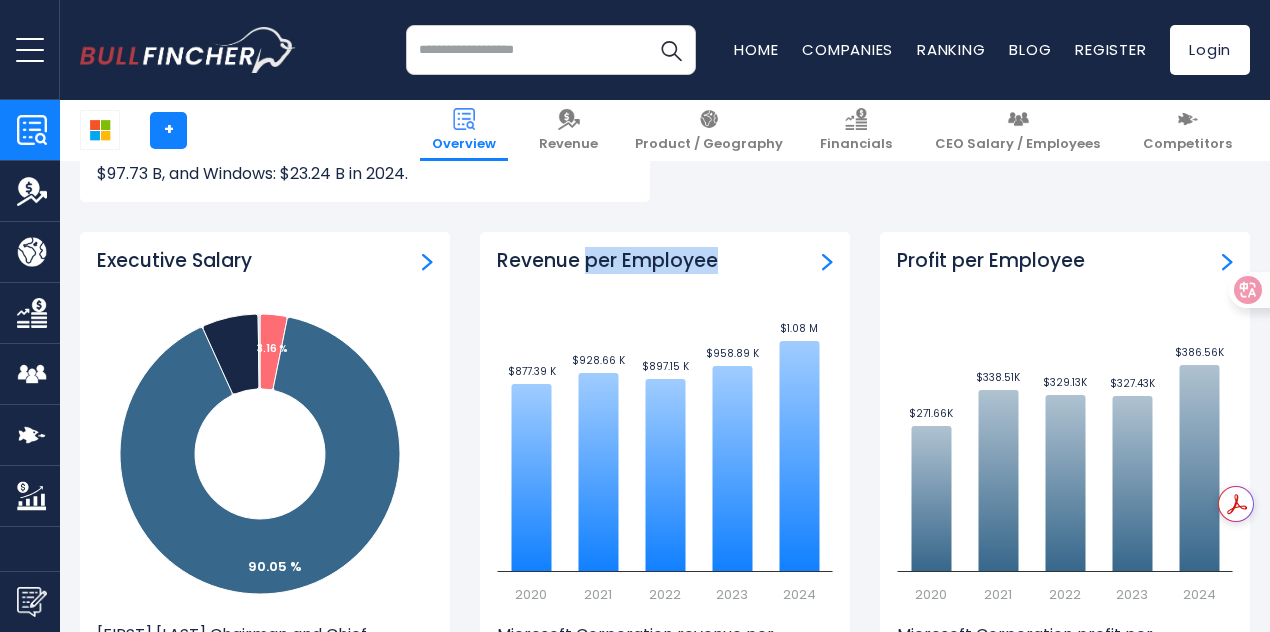 drag, startPoint x: 568, startPoint y: 264, endPoint x: 696, endPoint y: 257, distance: 128.19127 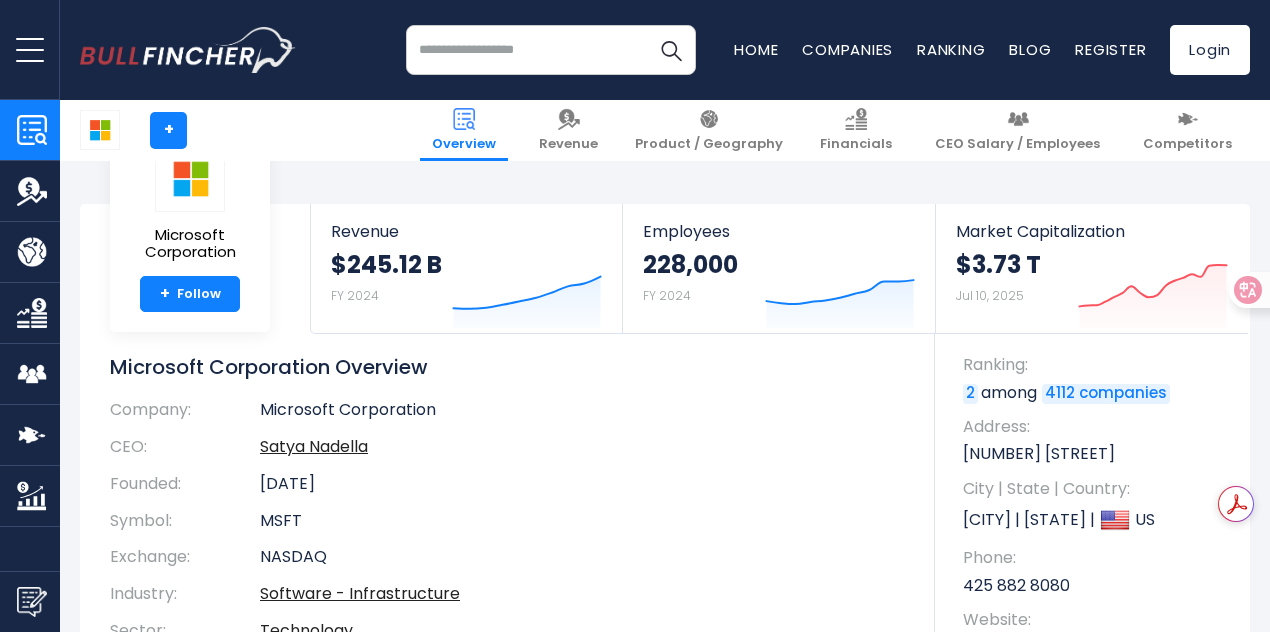 scroll, scrollTop: 0, scrollLeft: 0, axis: both 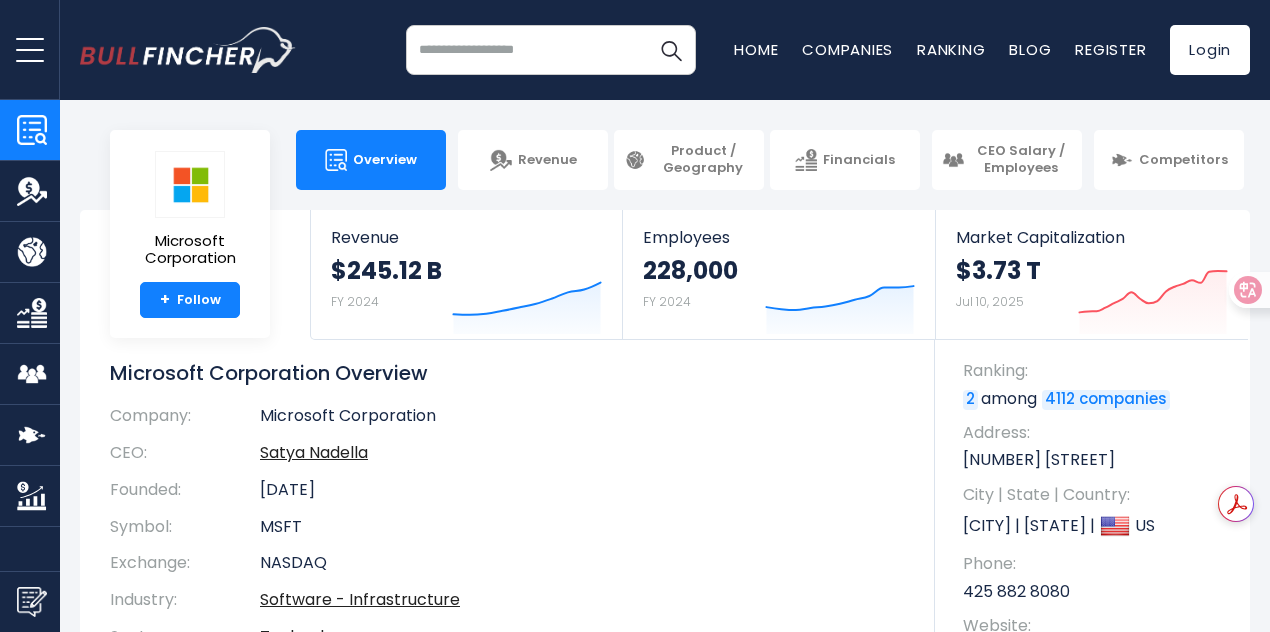 click at bounding box center [551, 50] 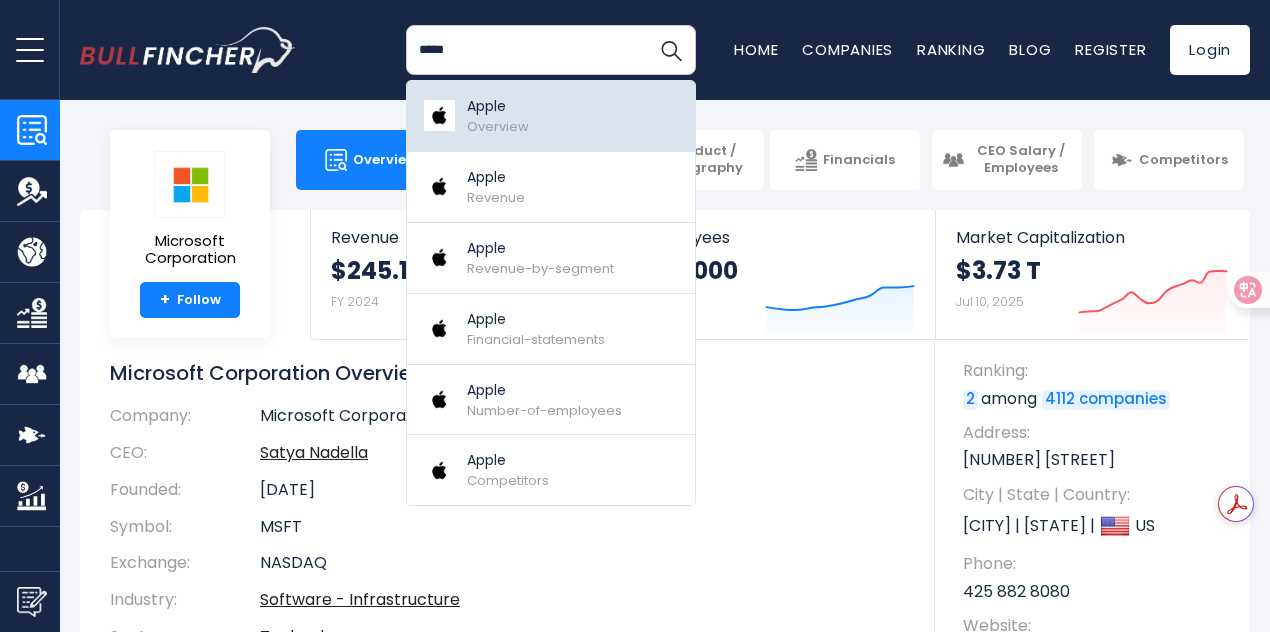 type on "*****" 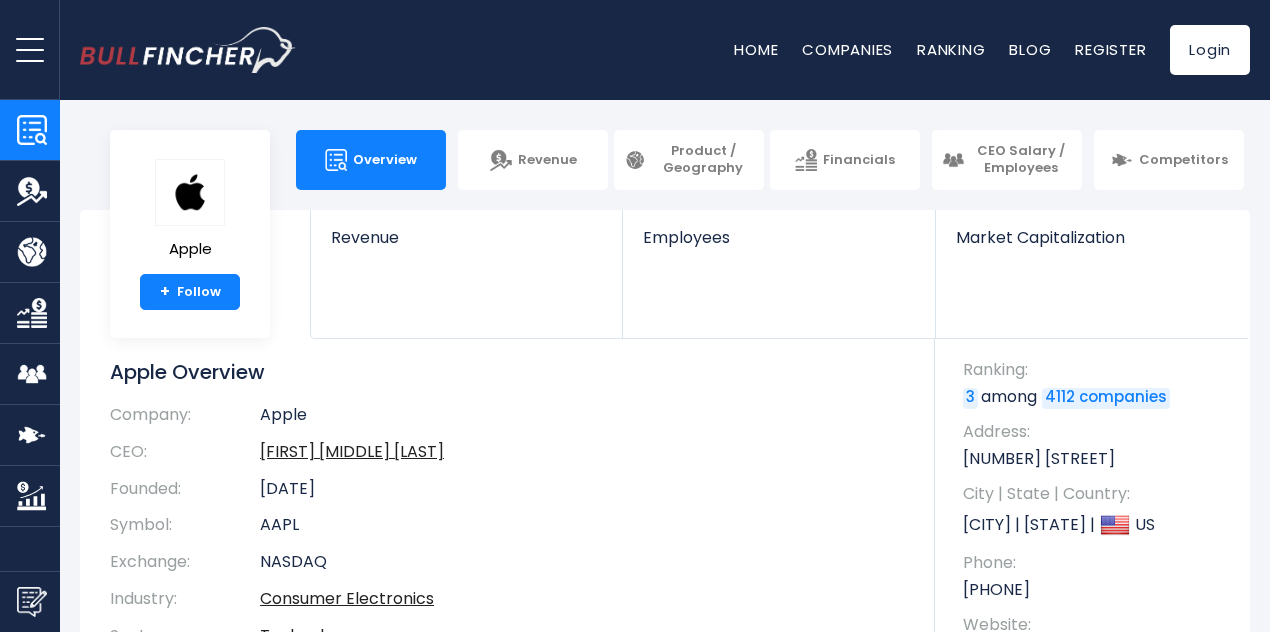 scroll, scrollTop: 0, scrollLeft: 0, axis: both 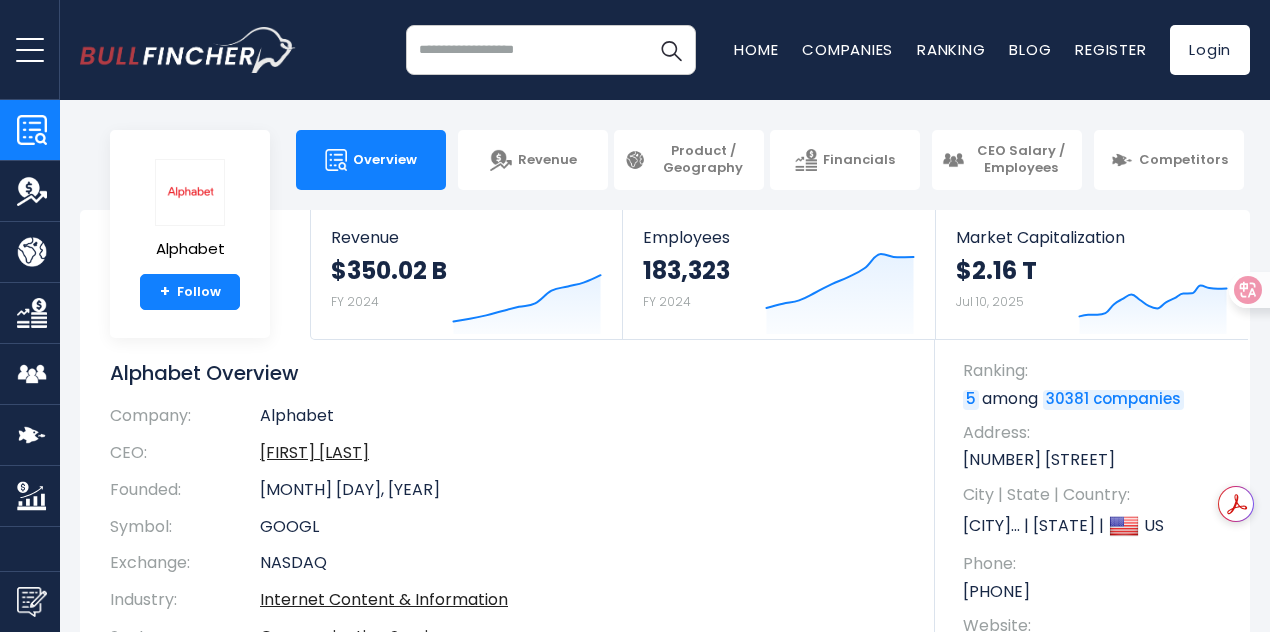 click at bounding box center (551, 50) 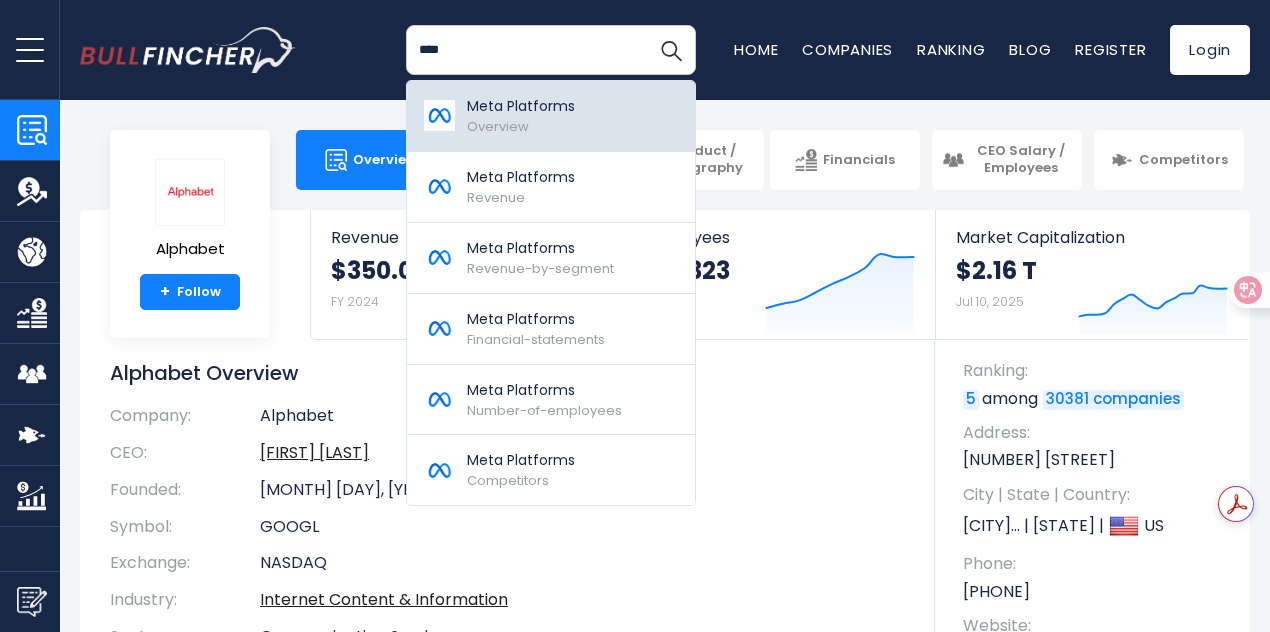 type on "****" 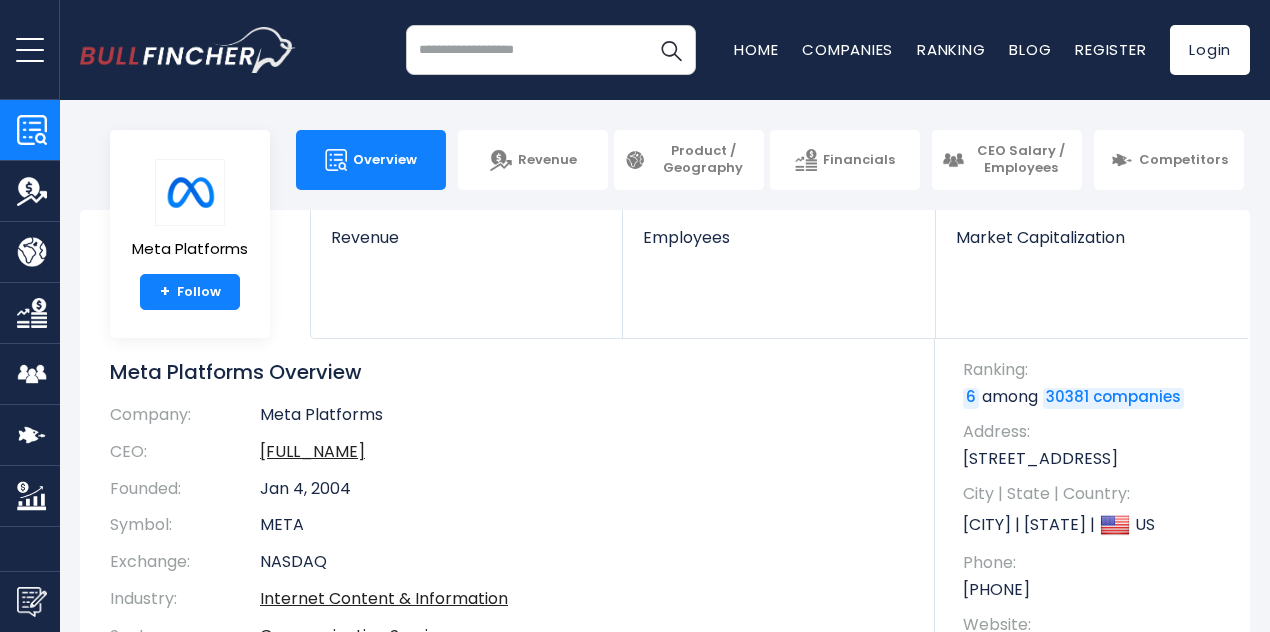 scroll, scrollTop: 0, scrollLeft: 0, axis: both 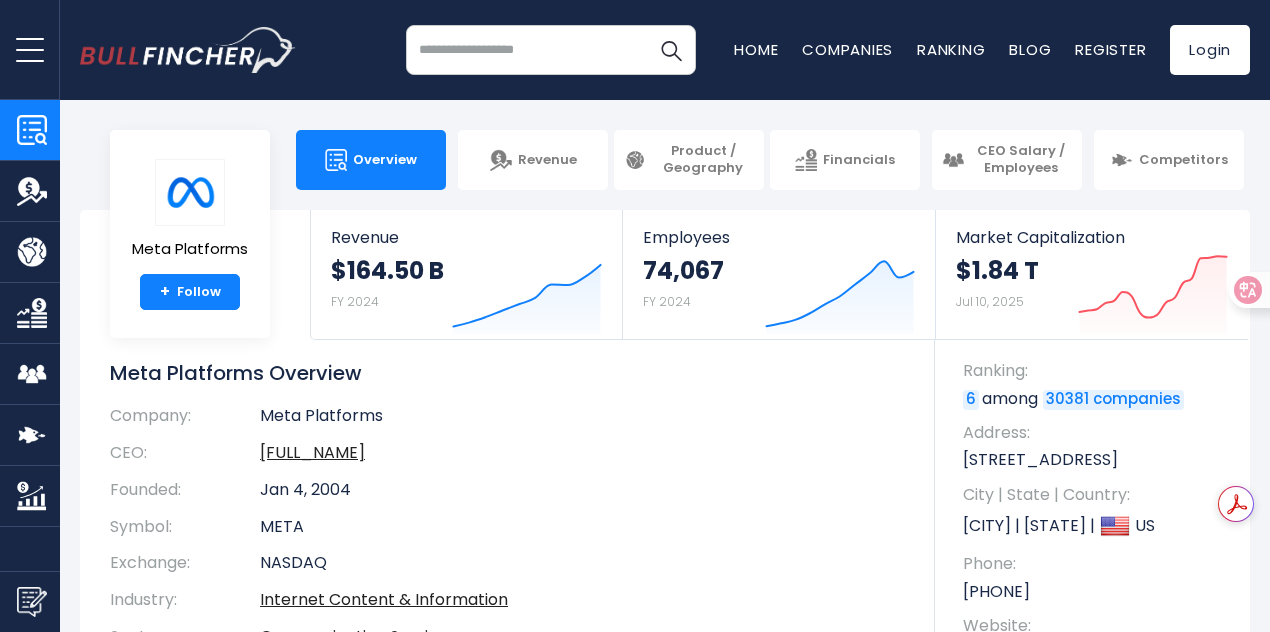 click at bounding box center (551, 50) 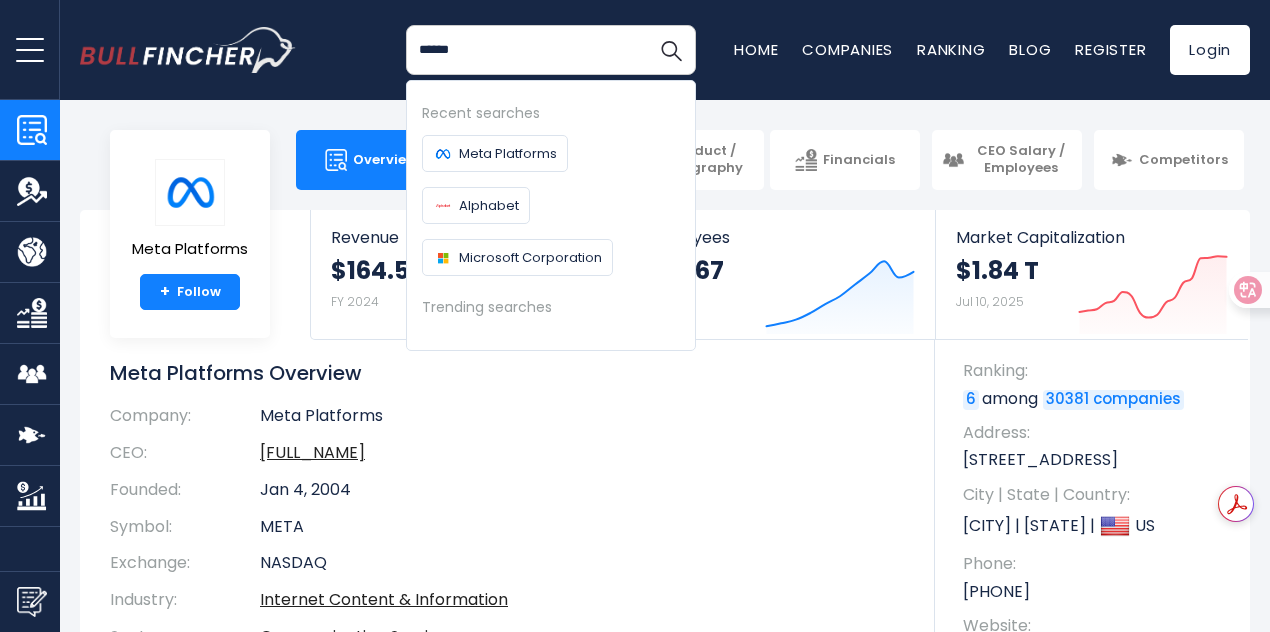 type on "******" 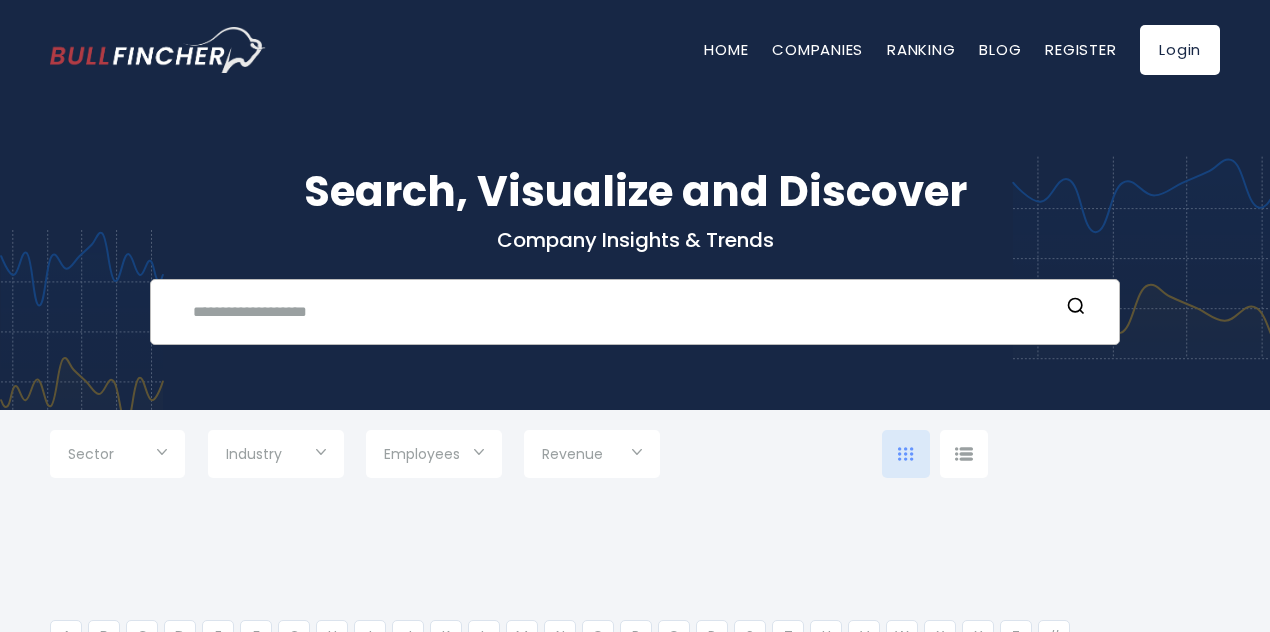 scroll, scrollTop: 0, scrollLeft: 0, axis: both 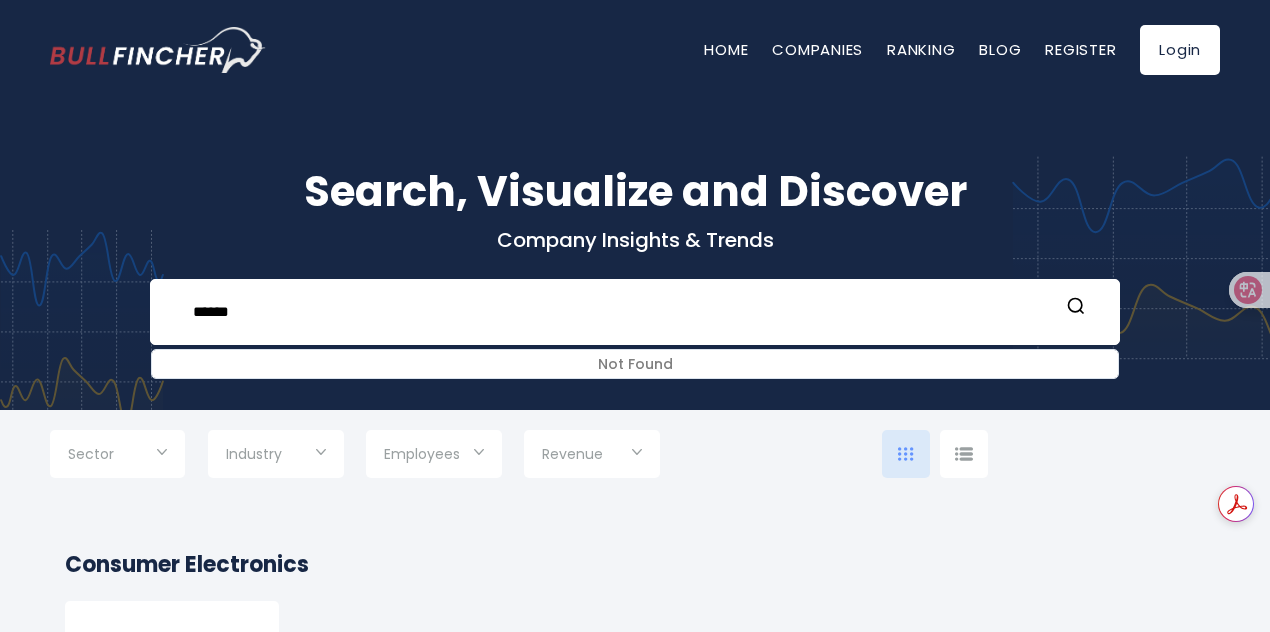 type on "******" 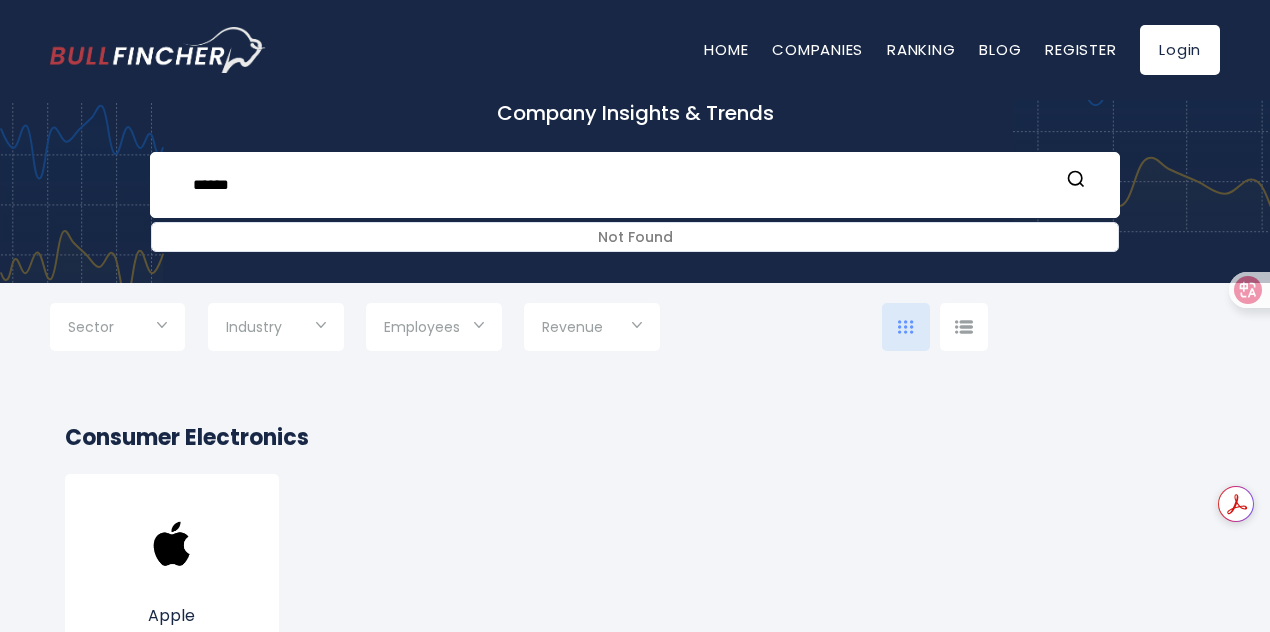 scroll, scrollTop: 200, scrollLeft: 0, axis: vertical 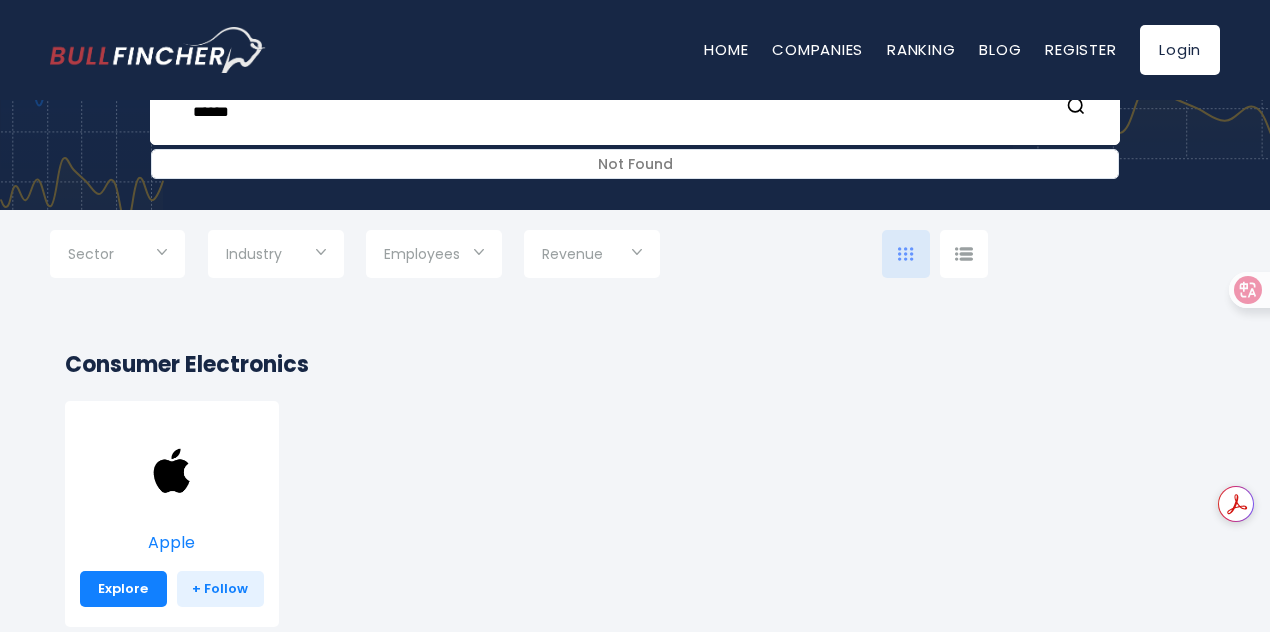 click at bounding box center (172, 471) 